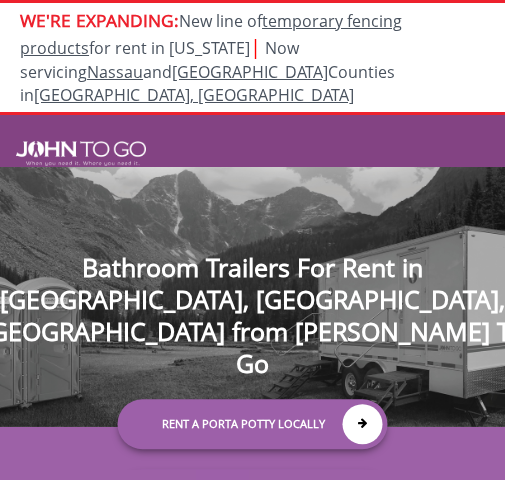 scroll, scrollTop: 0, scrollLeft: 0, axis: both 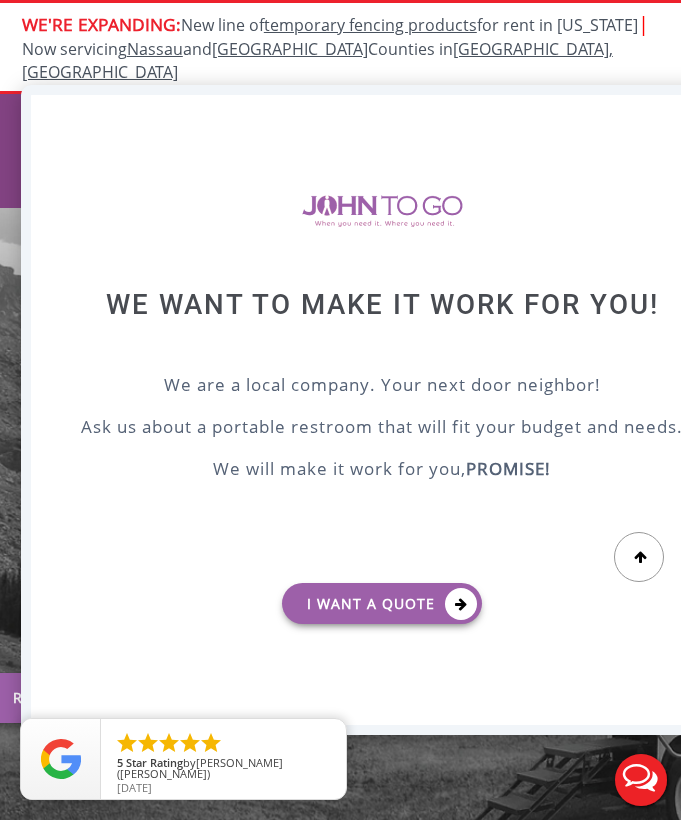 click at bounding box center (340, 410) 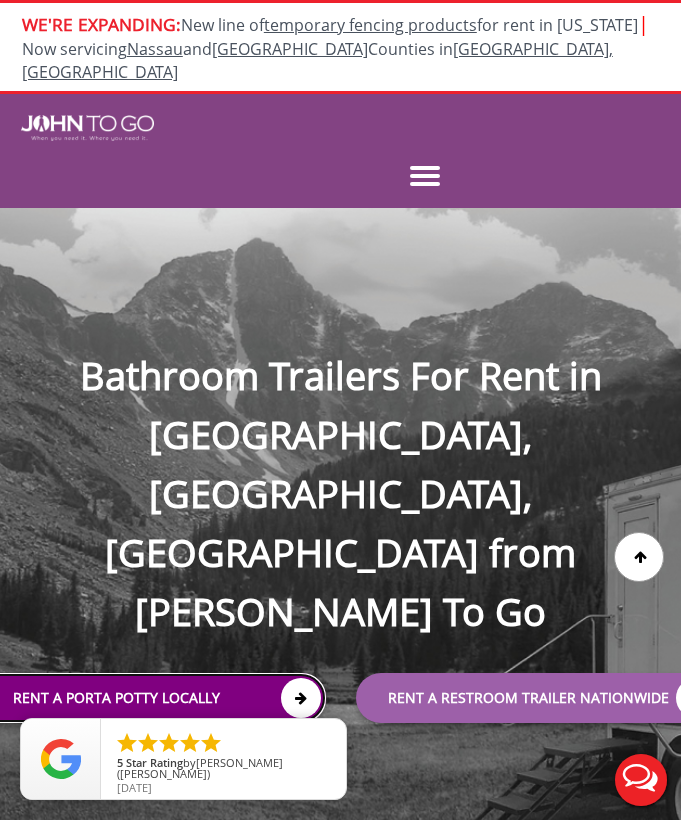 click on "Rent a Porta Potty Locally" at bounding box center [143, 698] 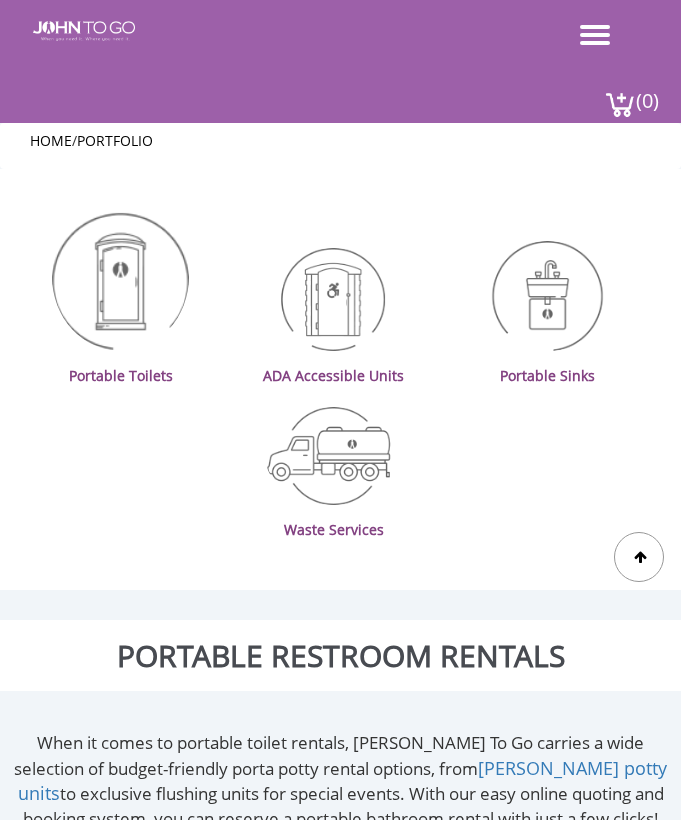 scroll, scrollTop: 0, scrollLeft: 0, axis: both 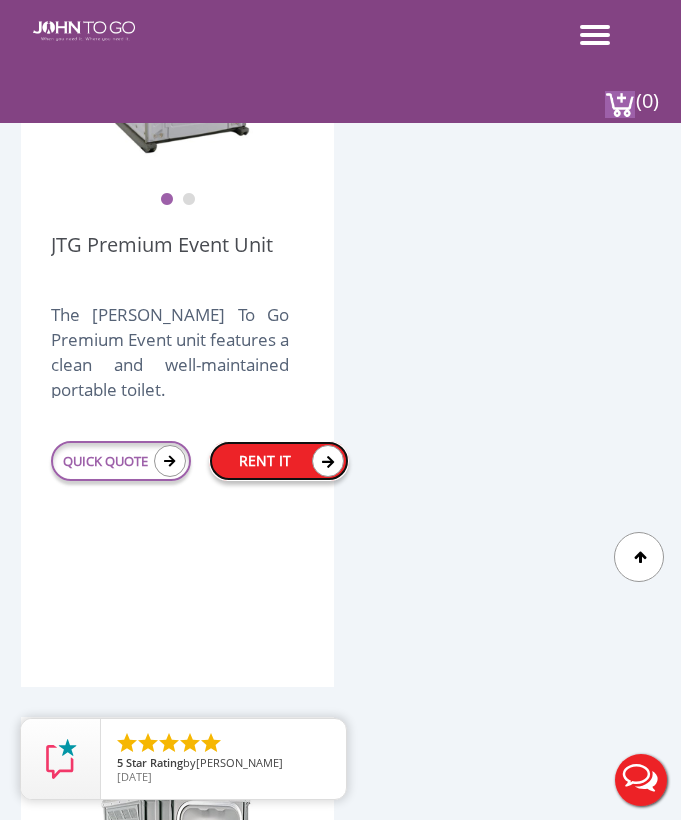 click on "RENT IT" at bounding box center (279, 461) 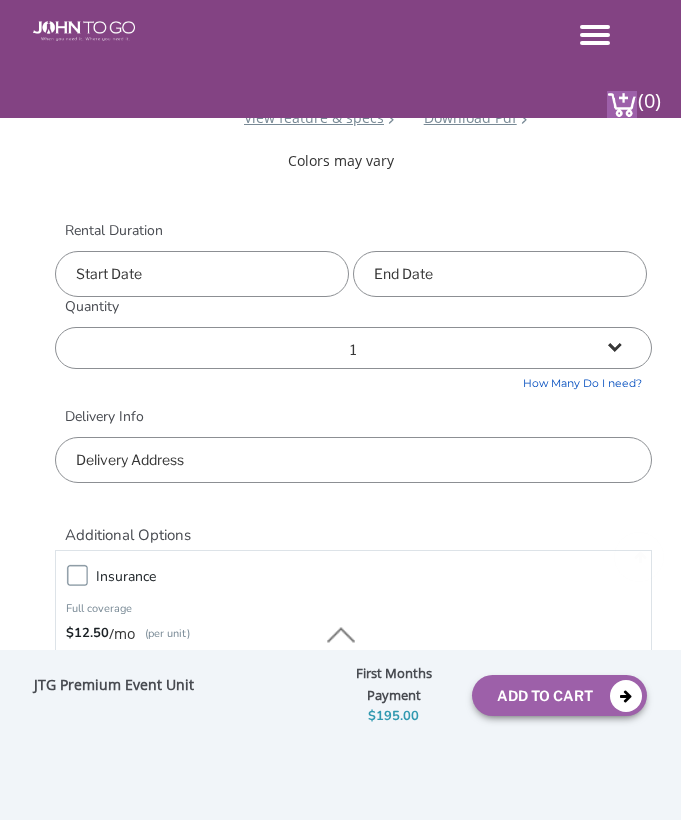 scroll, scrollTop: 500, scrollLeft: 0, axis: vertical 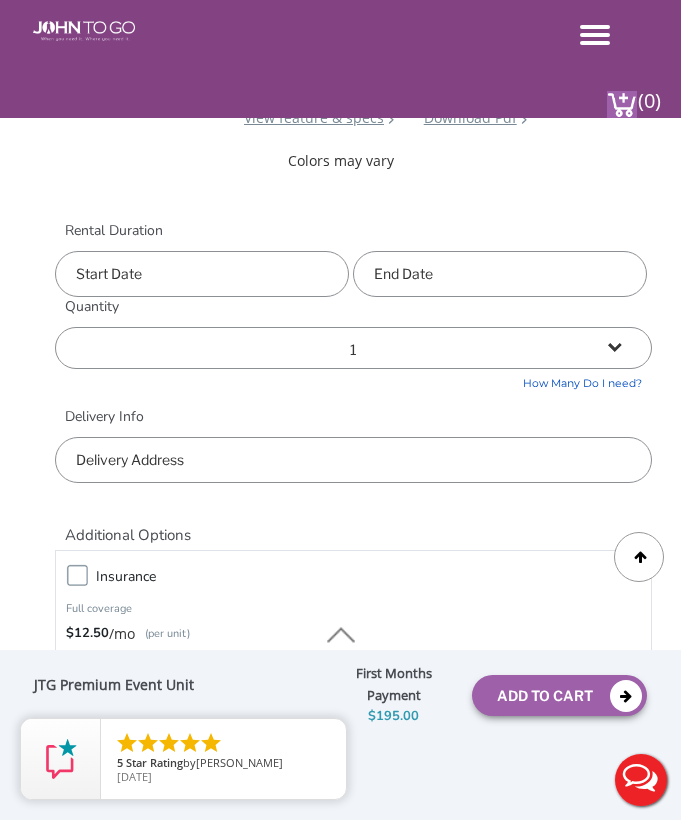 click at bounding box center (202, 274) 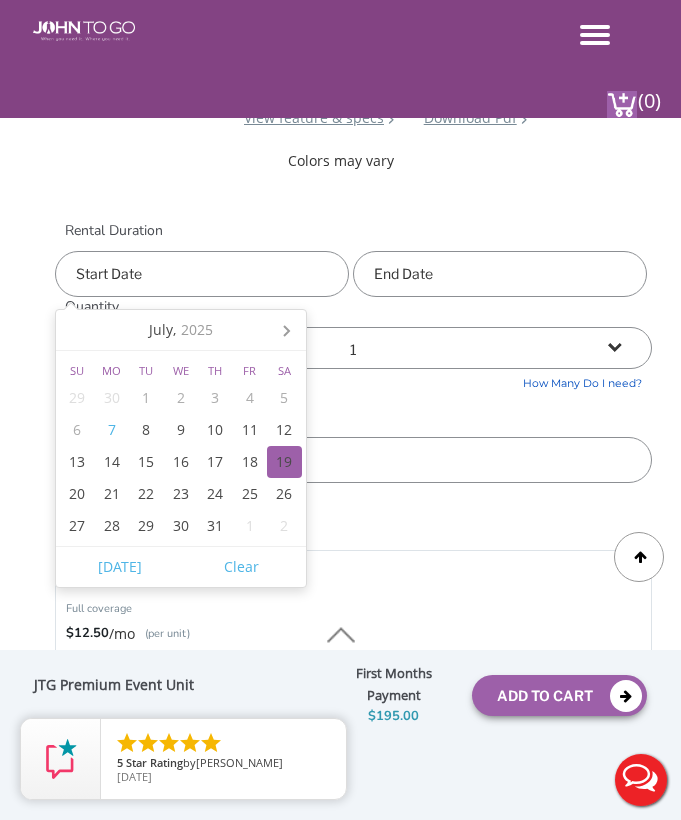 click on "19" at bounding box center (284, 462) 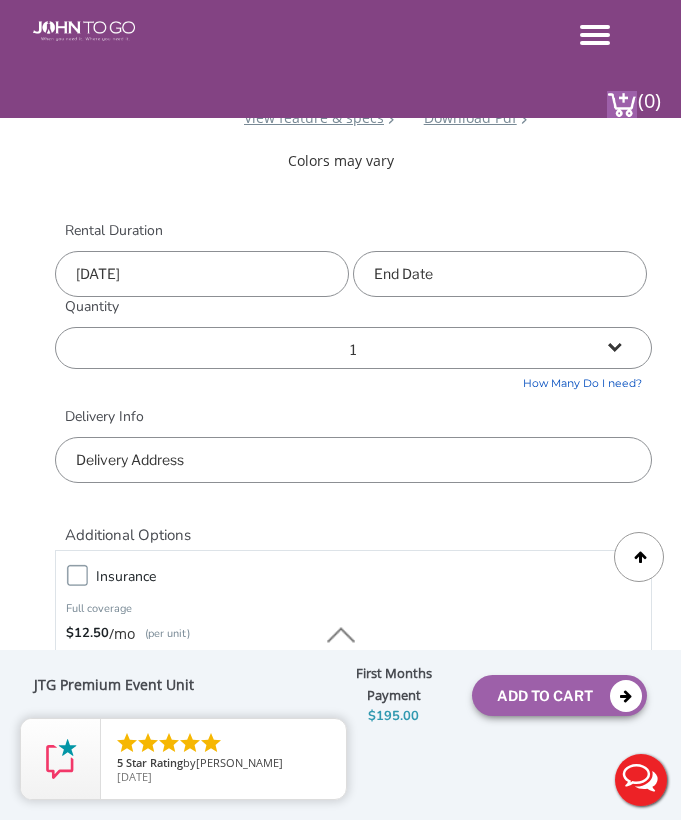 click on "Rental Duration
07/19/2025" at bounding box center (354, 259) 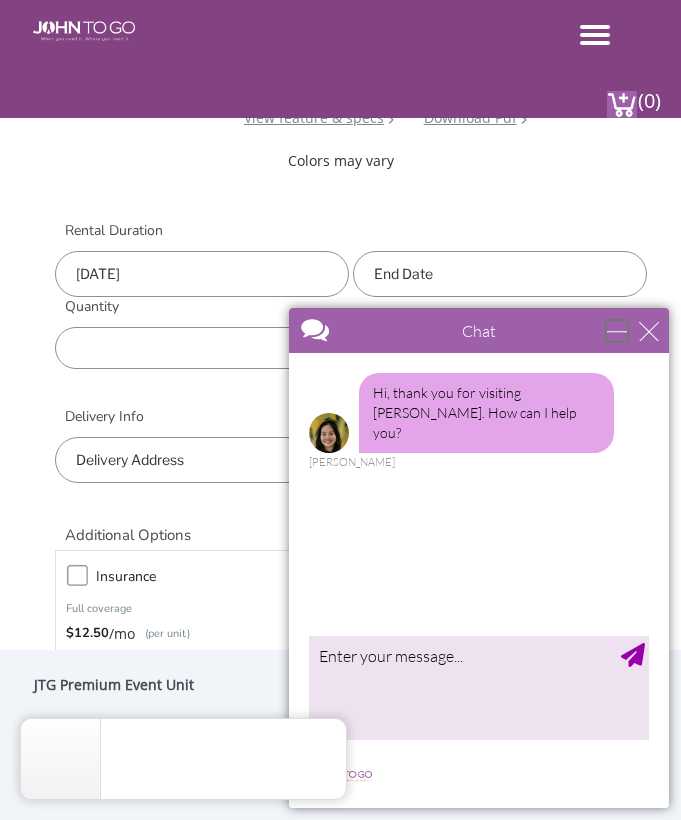 click at bounding box center (617, 331) 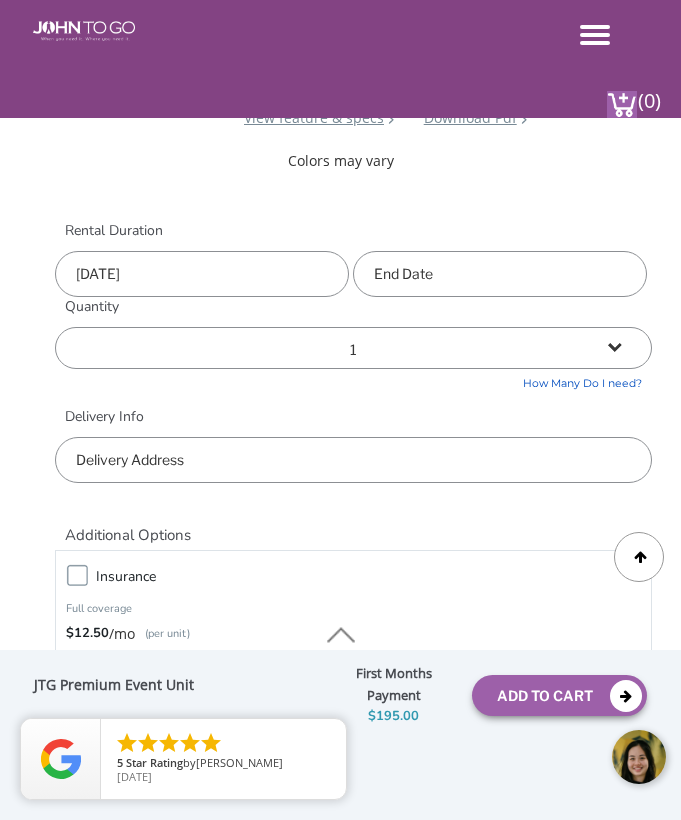 click at bounding box center (500, 274) 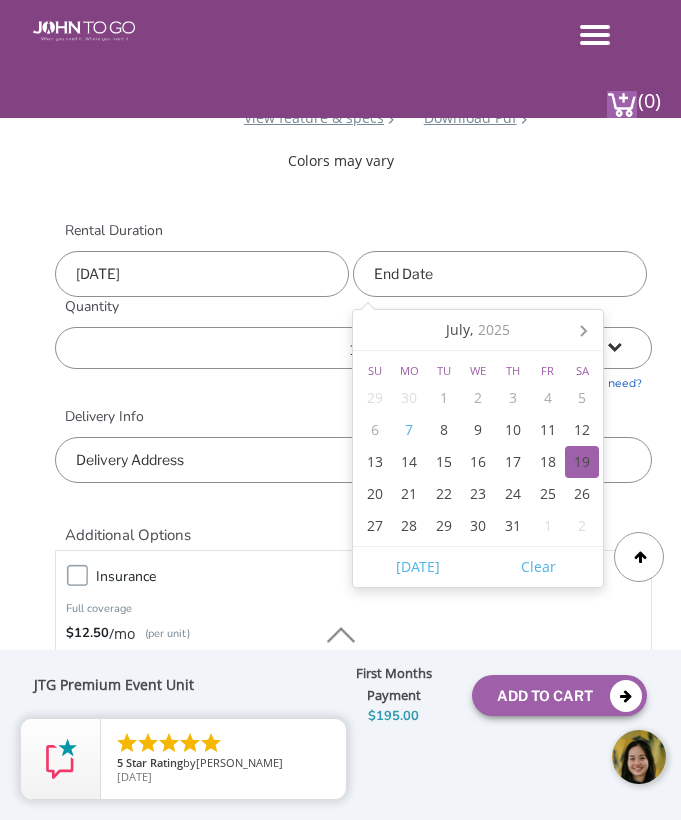 click on "19" at bounding box center (582, 462) 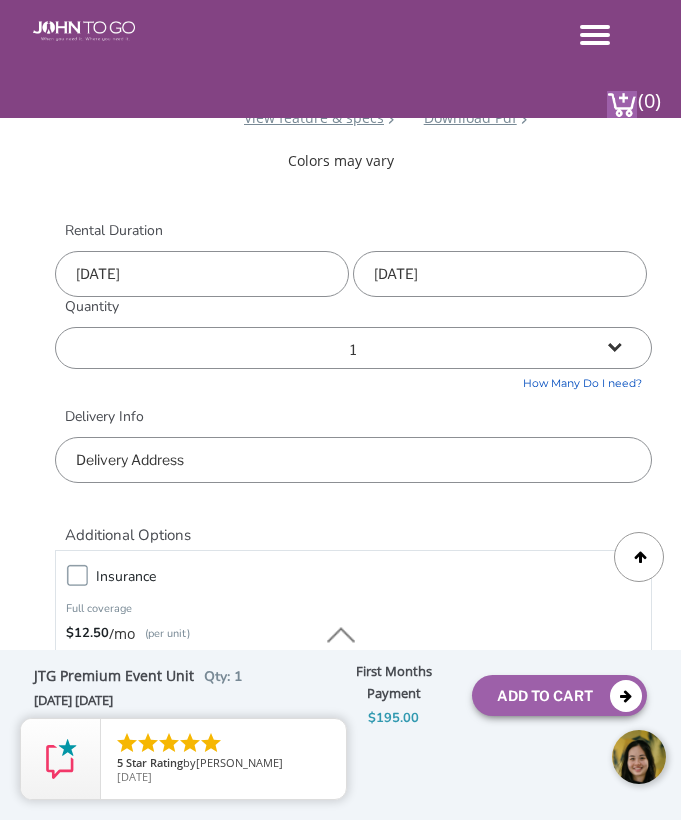 click on "Additional Options" at bounding box center [354, 524] 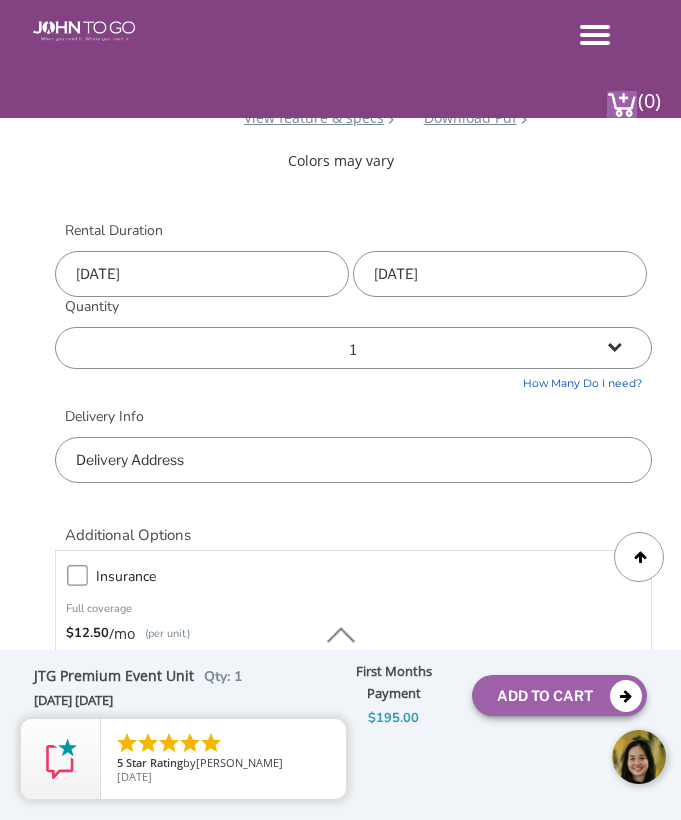 click on "Additional Options
Insurance
Full coverage
$12.50 /mo
(per unit)
Additional Servicing Per Week
Weekly Servicing Included
$45
(Per Additional Service)
Attached lock
$28.00" at bounding box center (354, 693) 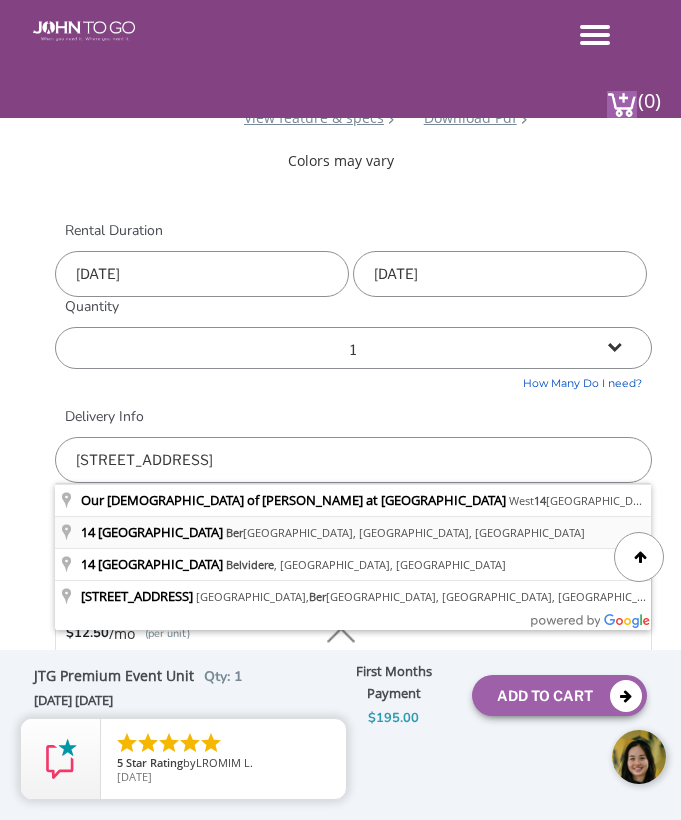 type on "14 Greenwich St, Bergenfield, NJ, USA" 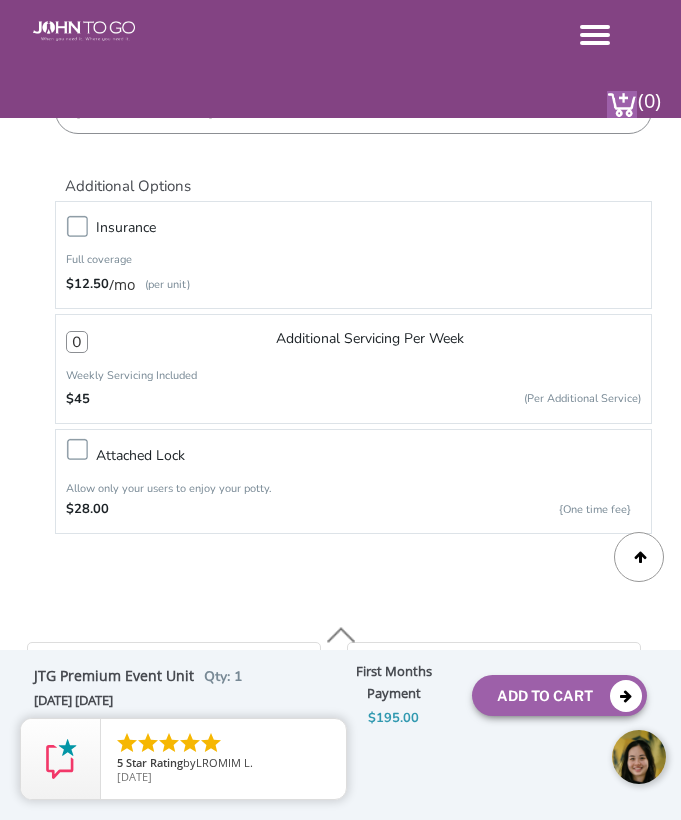 scroll, scrollTop: 500, scrollLeft: 0, axis: vertical 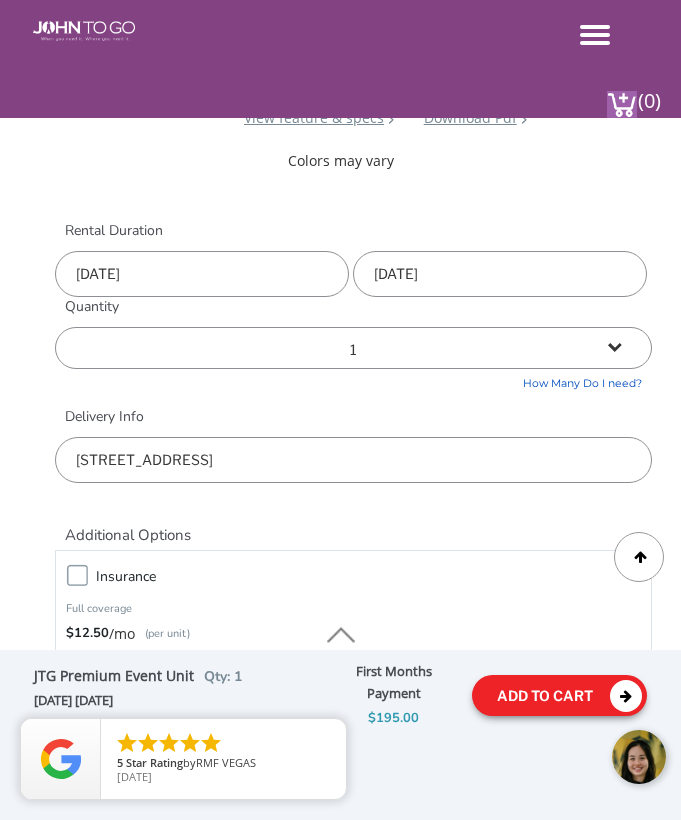 click on "Add To Cart" at bounding box center [559, 695] 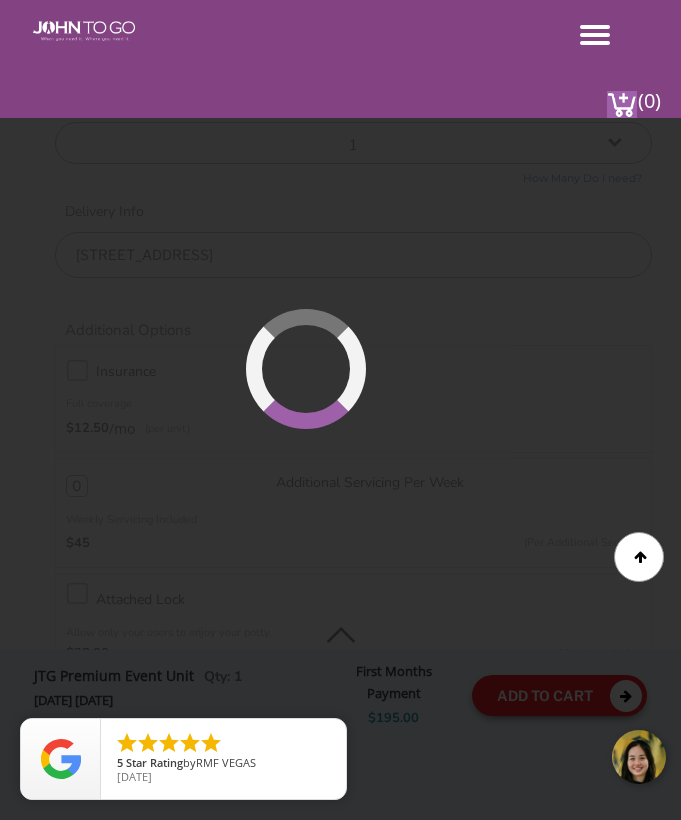 scroll, scrollTop: 721, scrollLeft: 0, axis: vertical 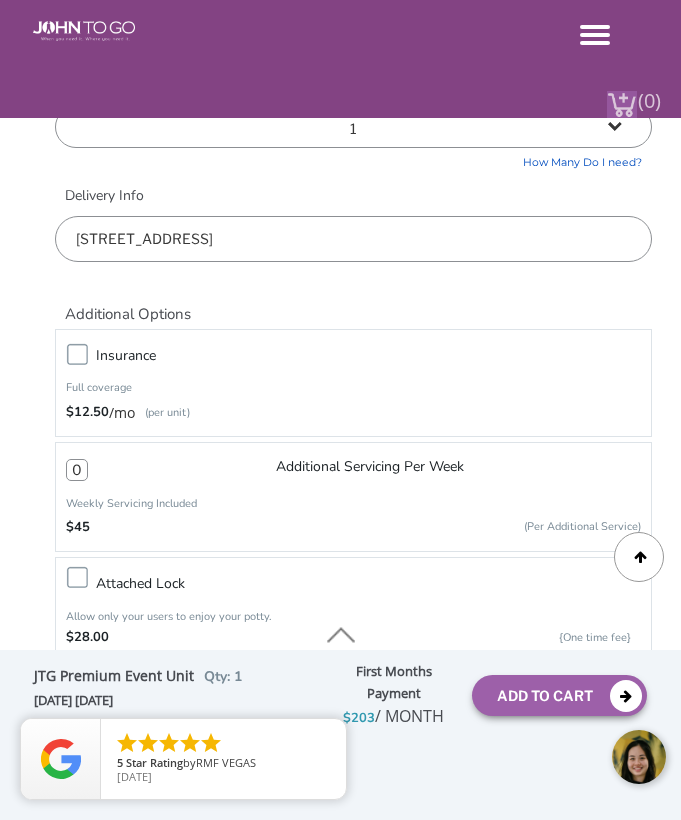 click on "(0)" at bounding box center [649, 92] 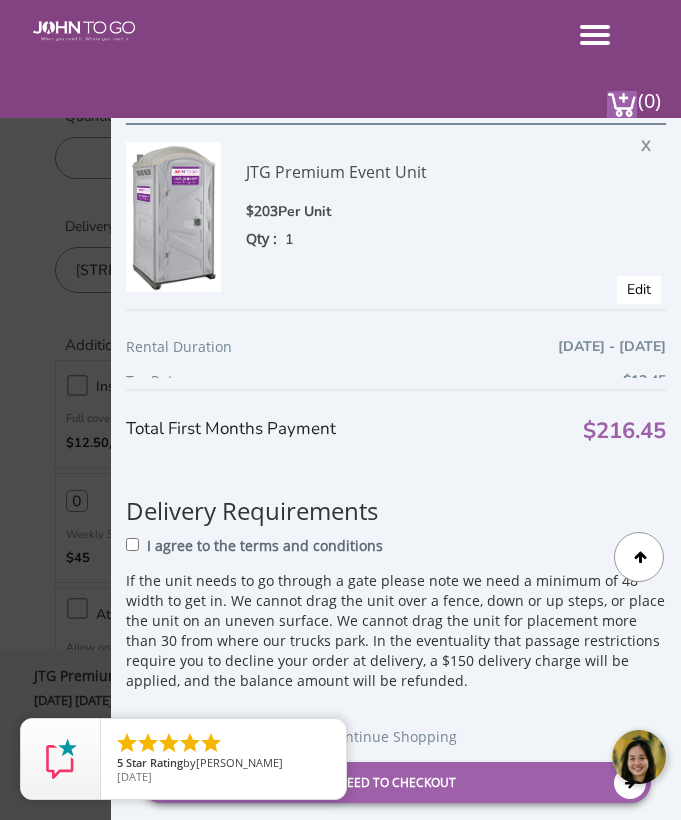 scroll, scrollTop: 687, scrollLeft: 0, axis: vertical 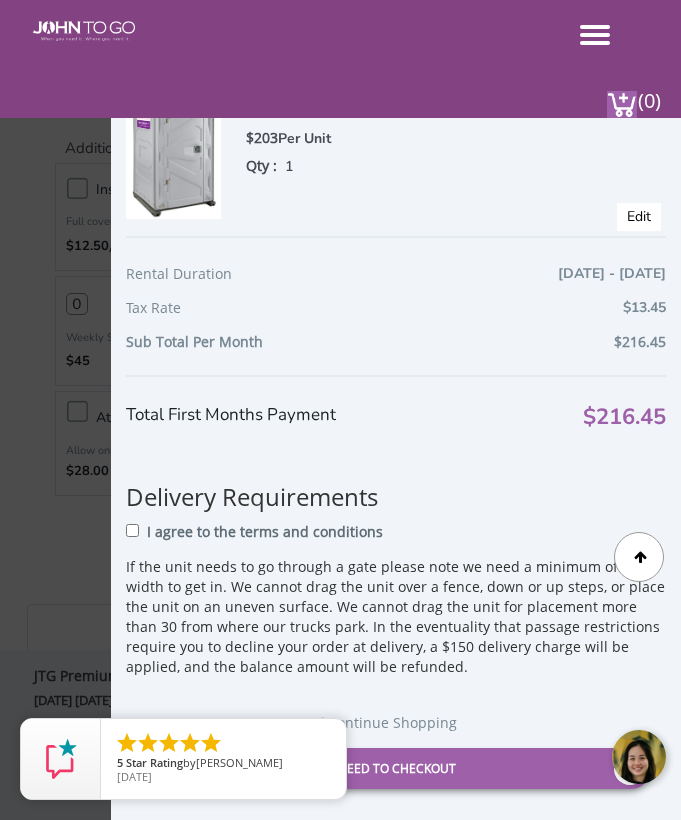 click on "I agree to the terms and conditions" at bounding box center [396, 538] 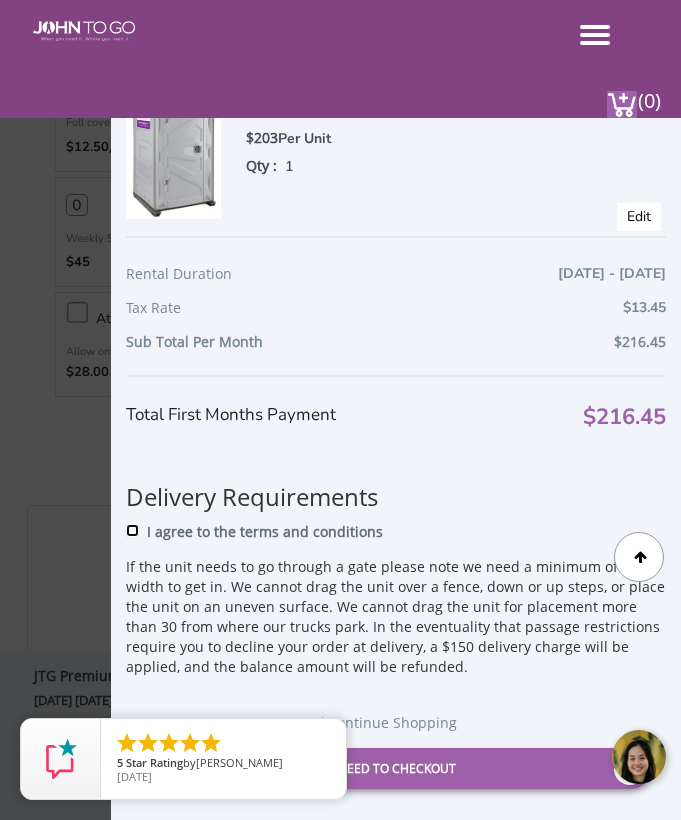 click on "I agree to the terms and conditions" at bounding box center (132, 530) 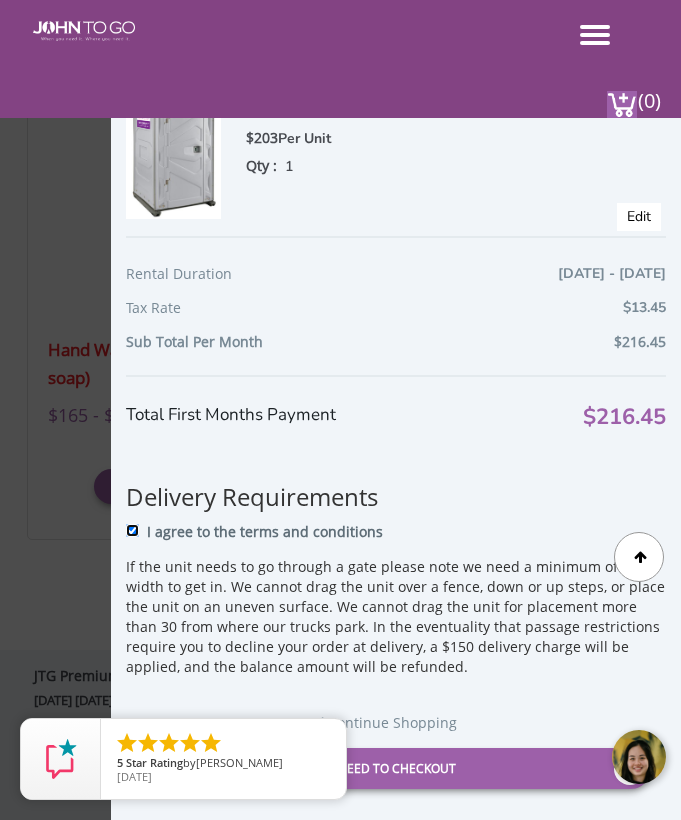 scroll, scrollTop: 1487, scrollLeft: 0, axis: vertical 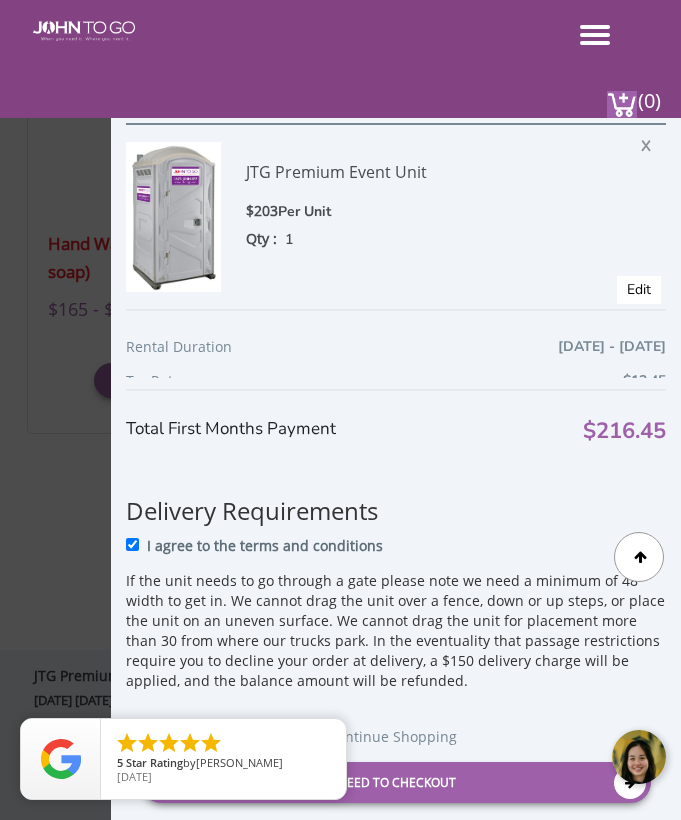 click at bounding box center (531, 757) 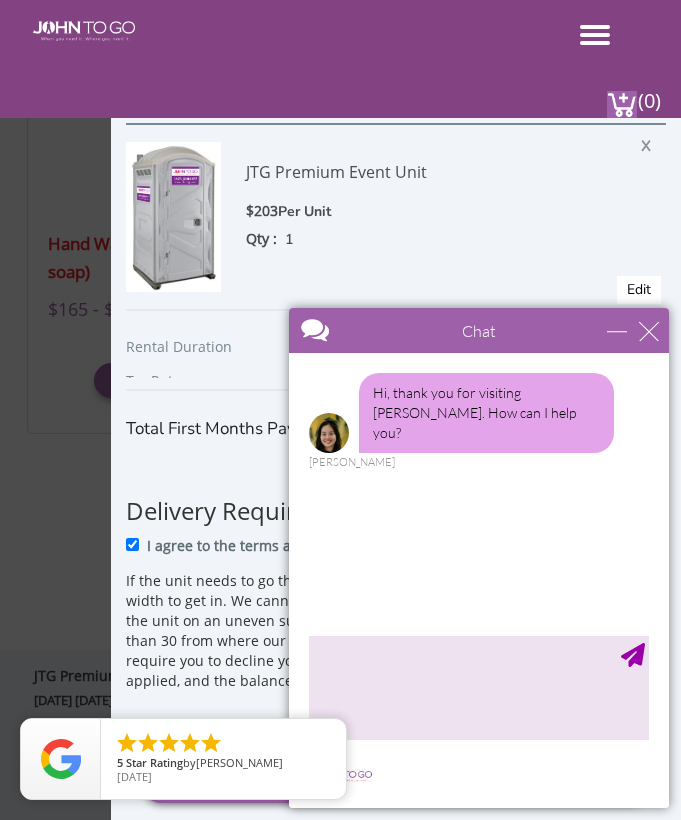 click on "Chat" at bounding box center [479, 330] 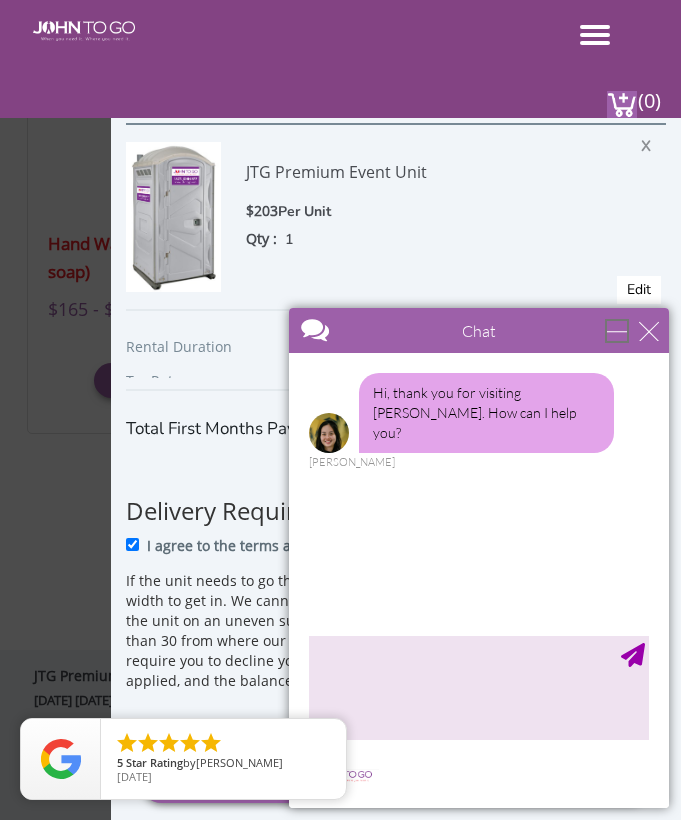click at bounding box center [617, 331] 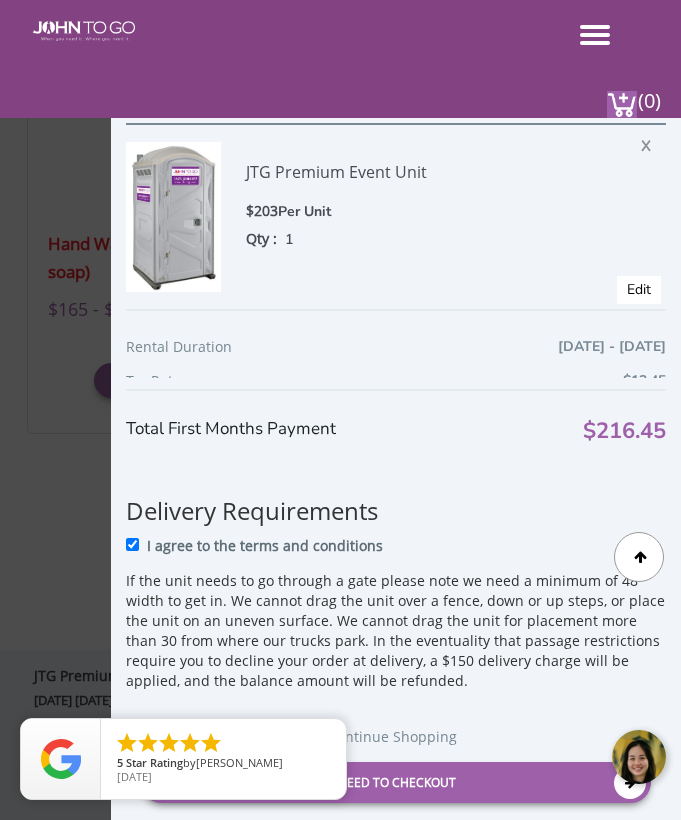 click at bounding box center (531, 757) 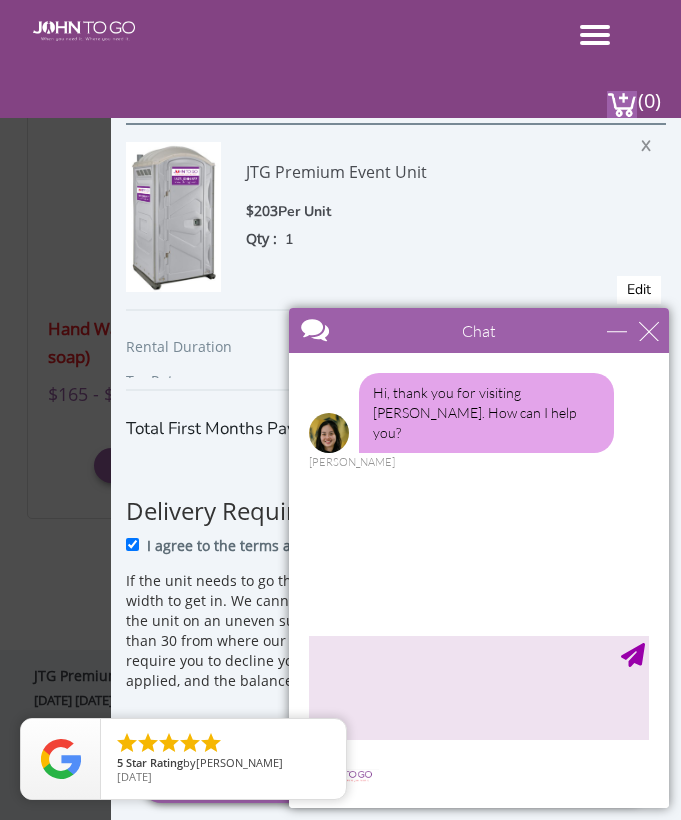 scroll, scrollTop: 1287, scrollLeft: 0, axis: vertical 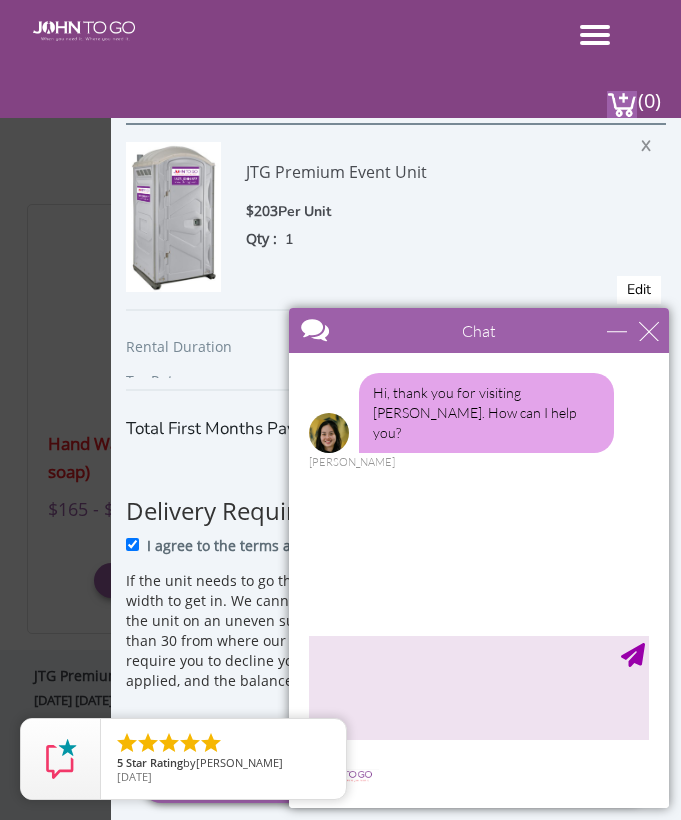 click on "Chat" at bounding box center (479, 330) 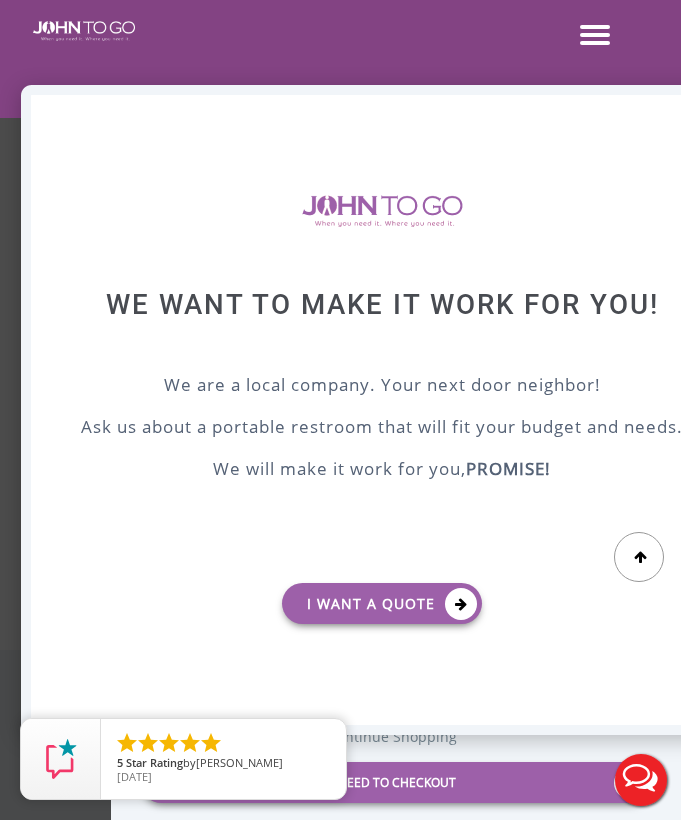 scroll, scrollTop: 0, scrollLeft: 0, axis: both 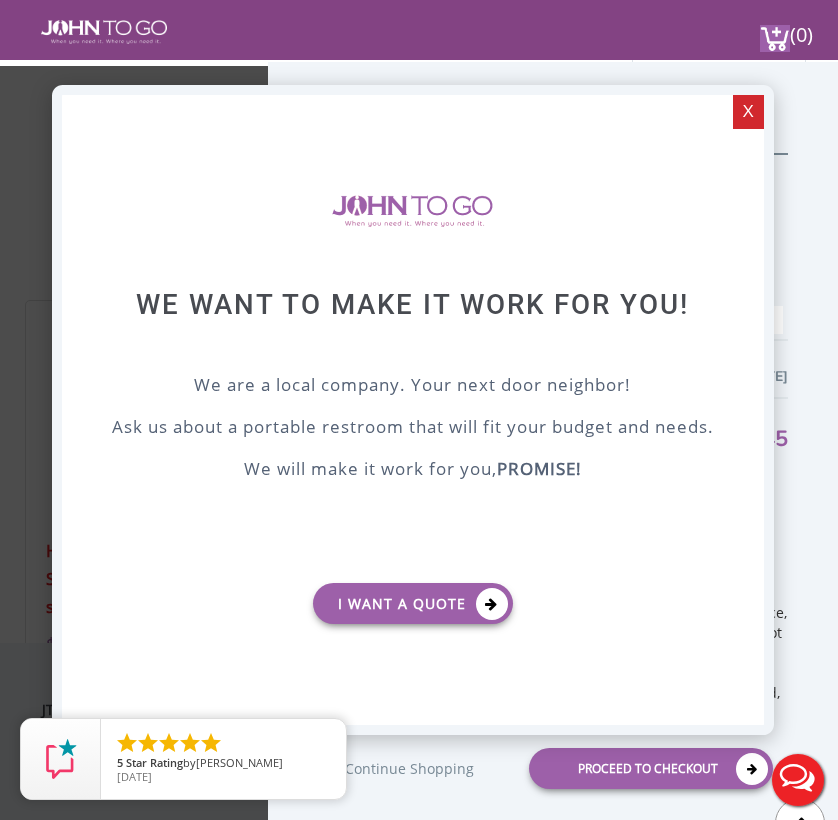 click on "X" at bounding box center [748, 112] 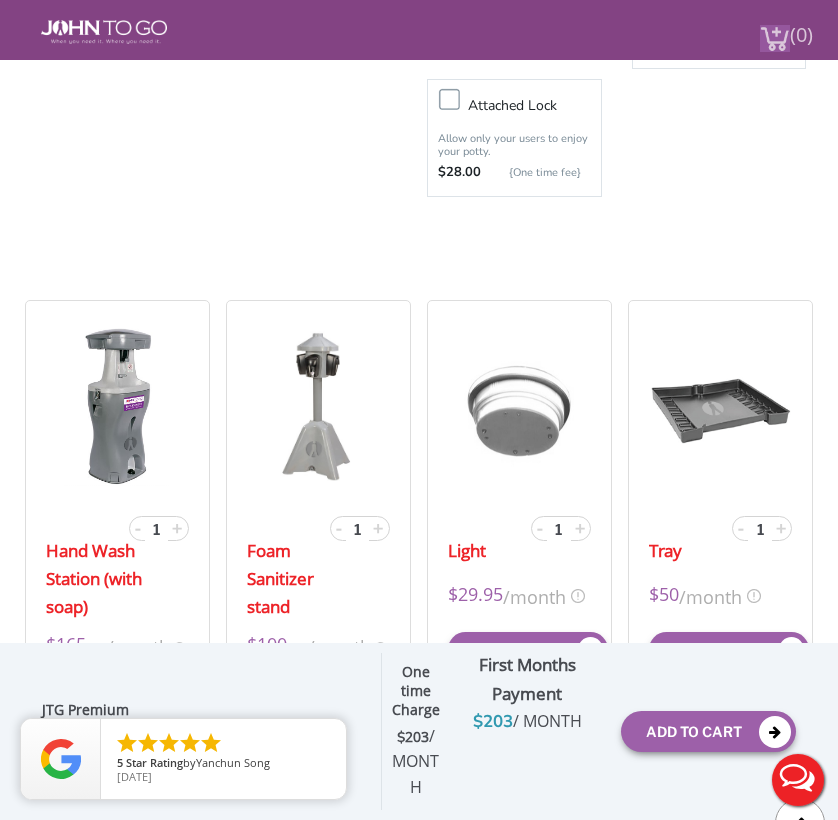 click at bounding box center (775, 38) 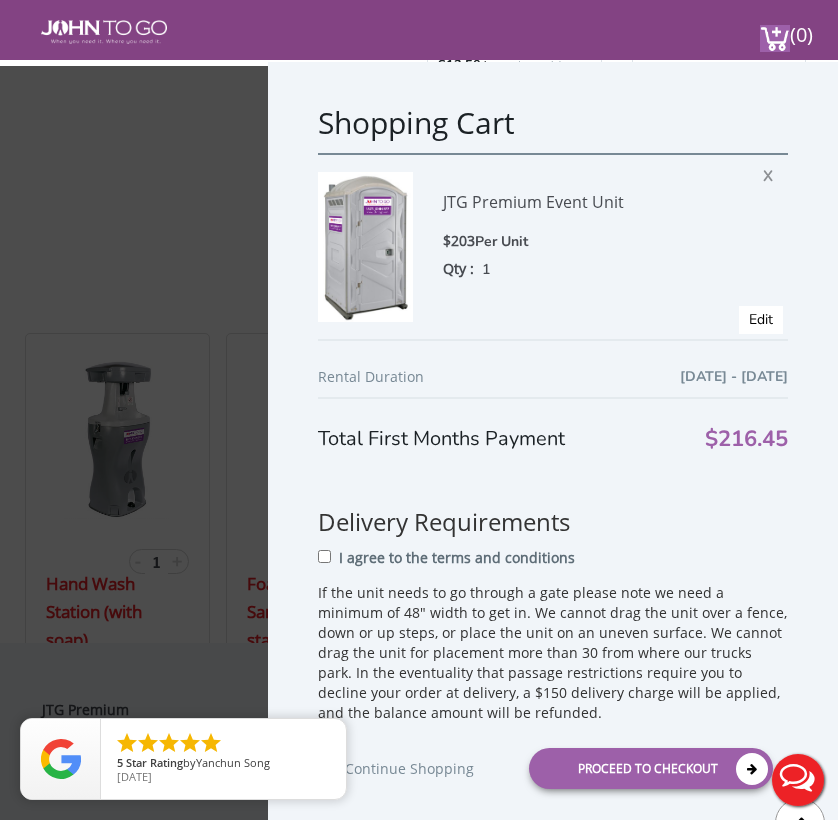 scroll, scrollTop: 1256, scrollLeft: 0, axis: vertical 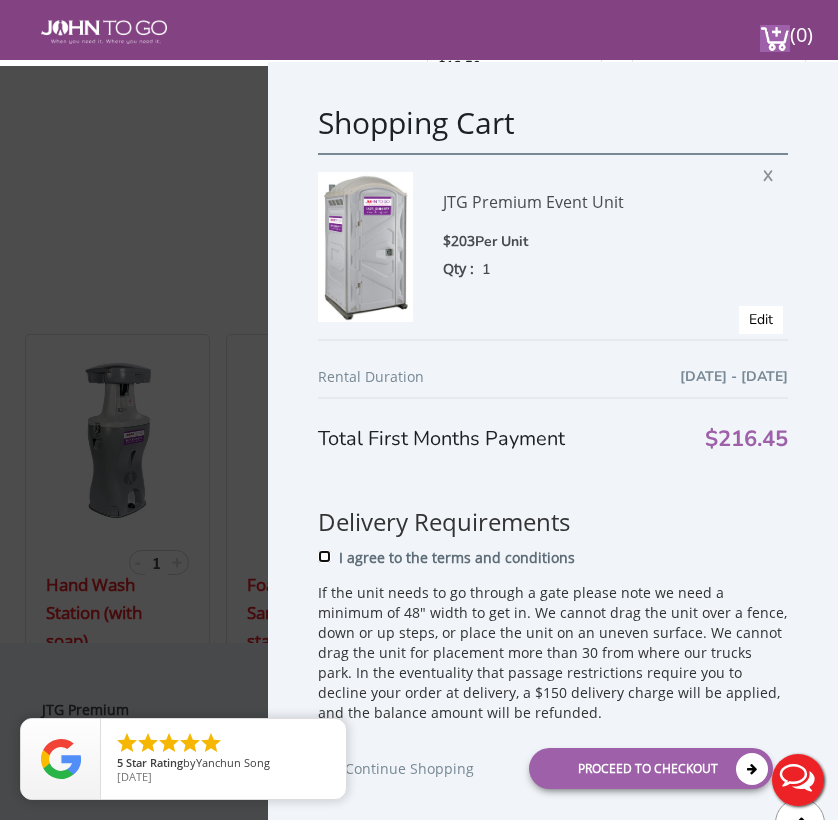 click on "I agree to the terms and conditions" at bounding box center [324, 556] 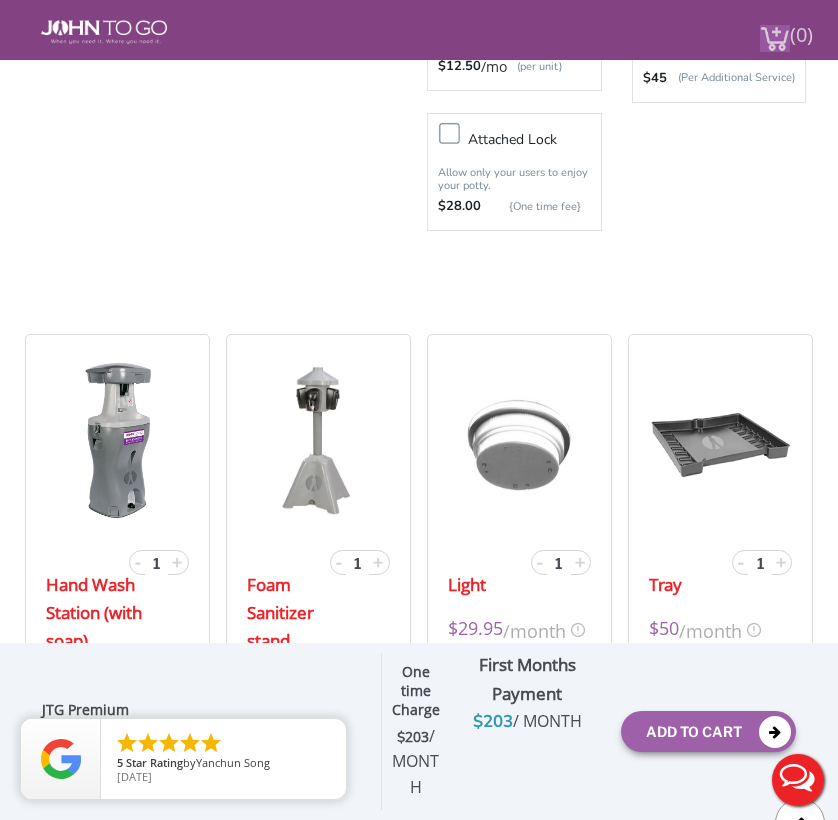 click on "(0)" at bounding box center (802, 26) 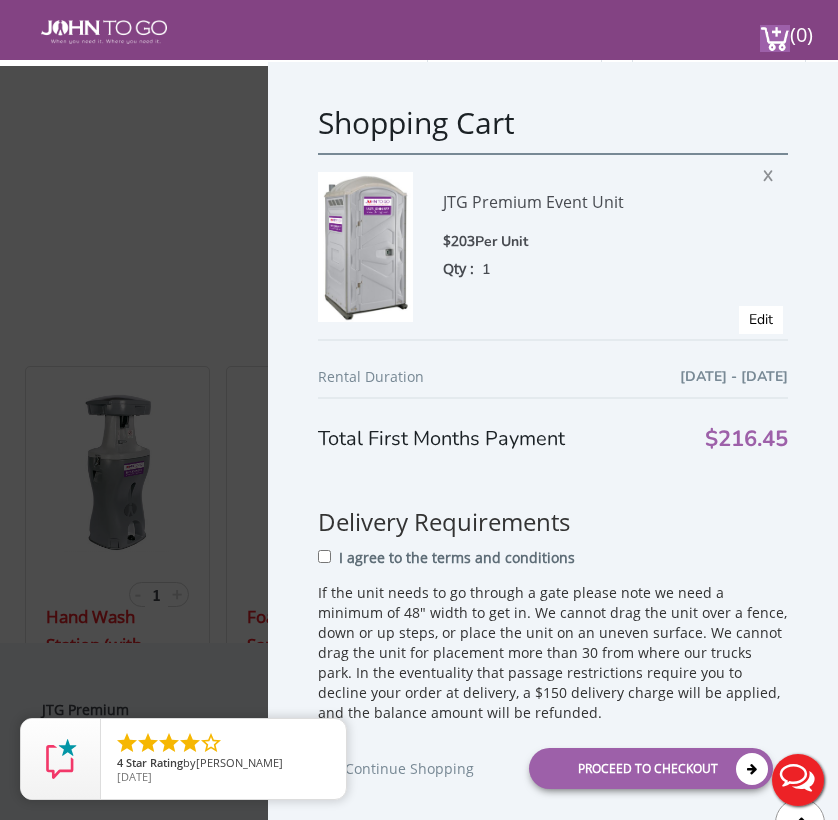 click on "I agree to the terms and conditions" at bounding box center (457, 558) 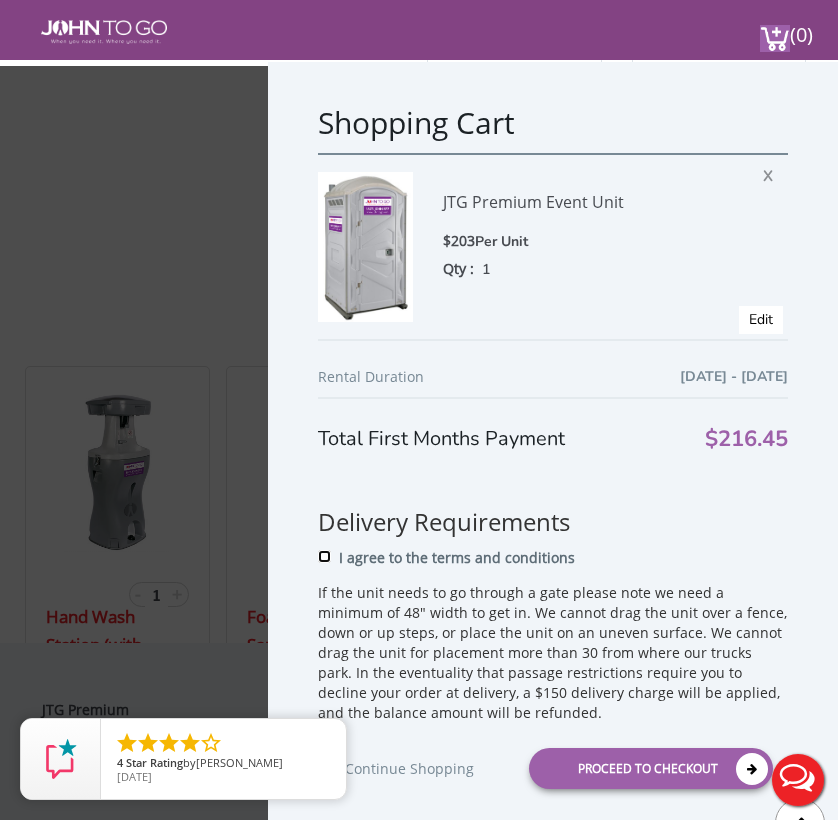 click on "I agree to the terms and conditions" at bounding box center [324, 556] 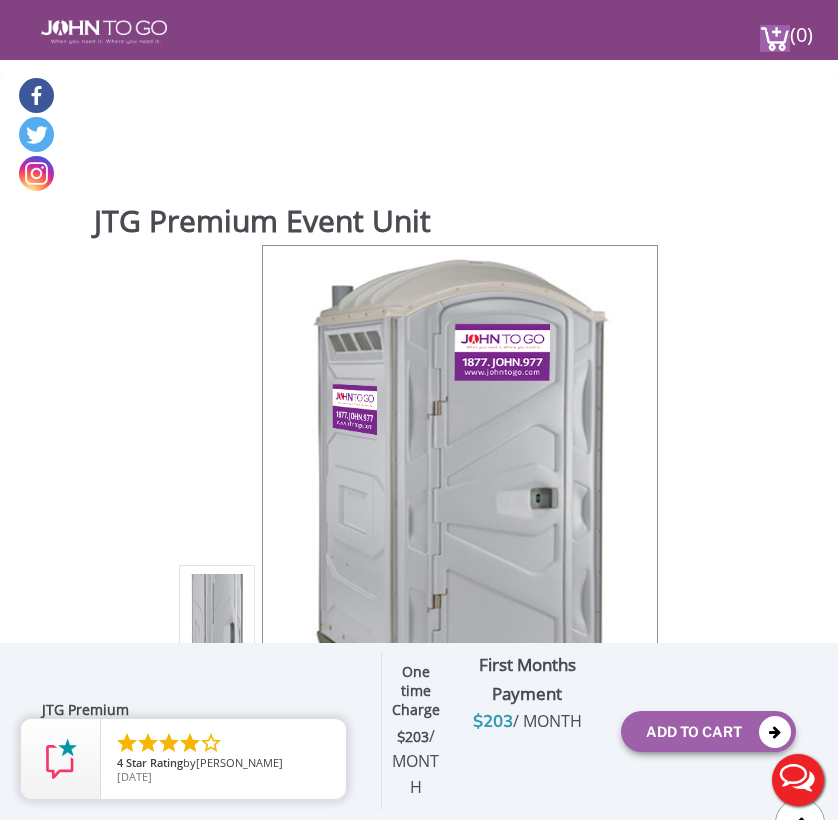 scroll, scrollTop: 0, scrollLeft: 0, axis: both 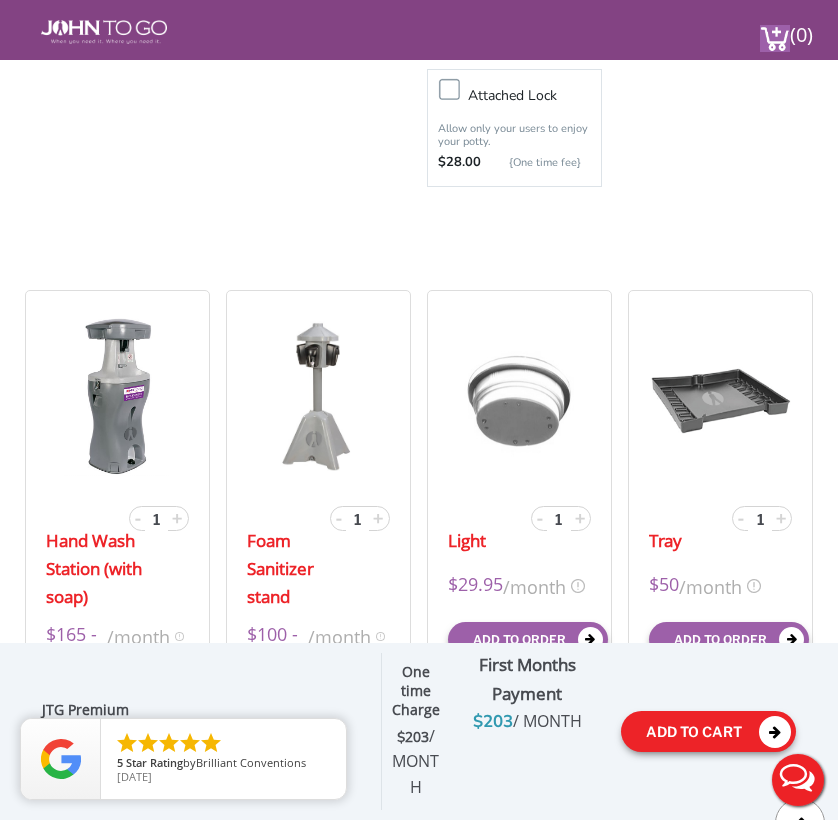 click on "Add To Cart" at bounding box center [708, 731] 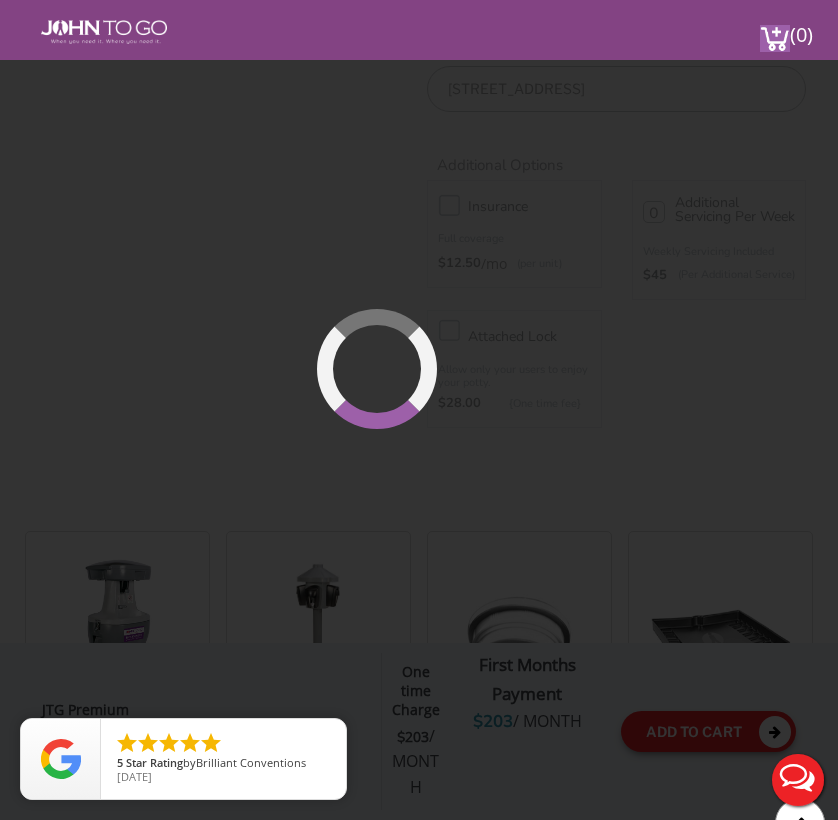 scroll, scrollTop: 909, scrollLeft: 0, axis: vertical 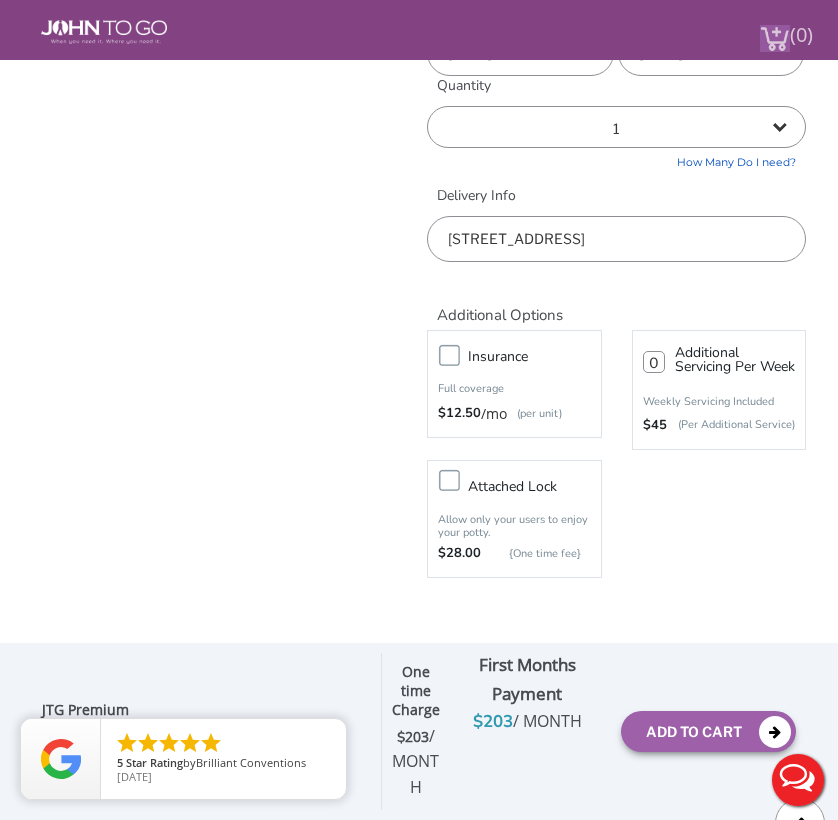 click on "(0)" at bounding box center (802, 26) 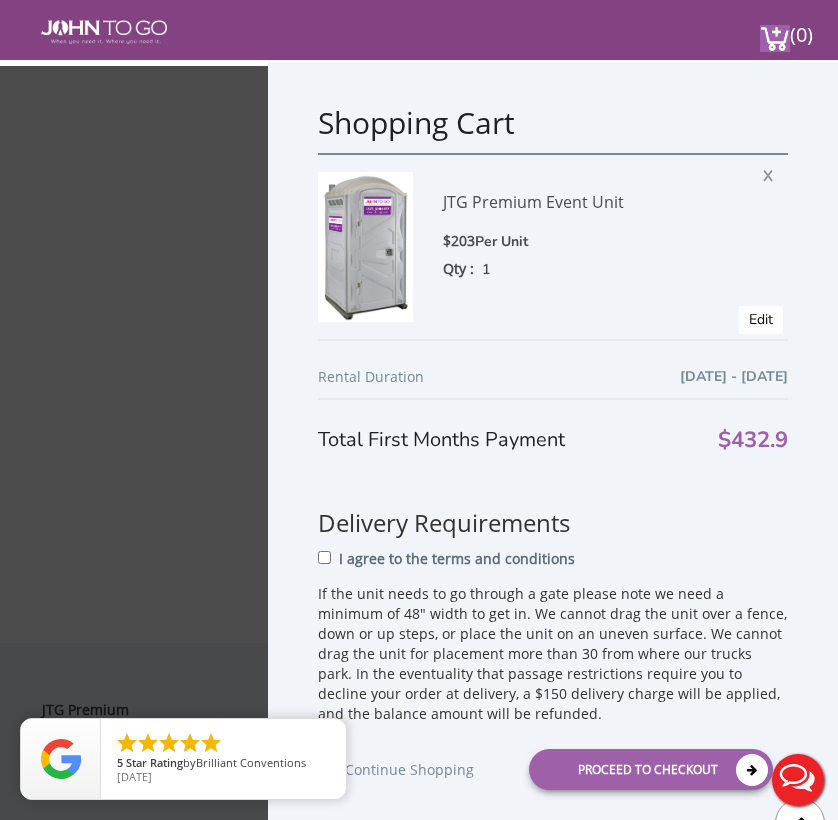 scroll, scrollTop: 875, scrollLeft: 0, axis: vertical 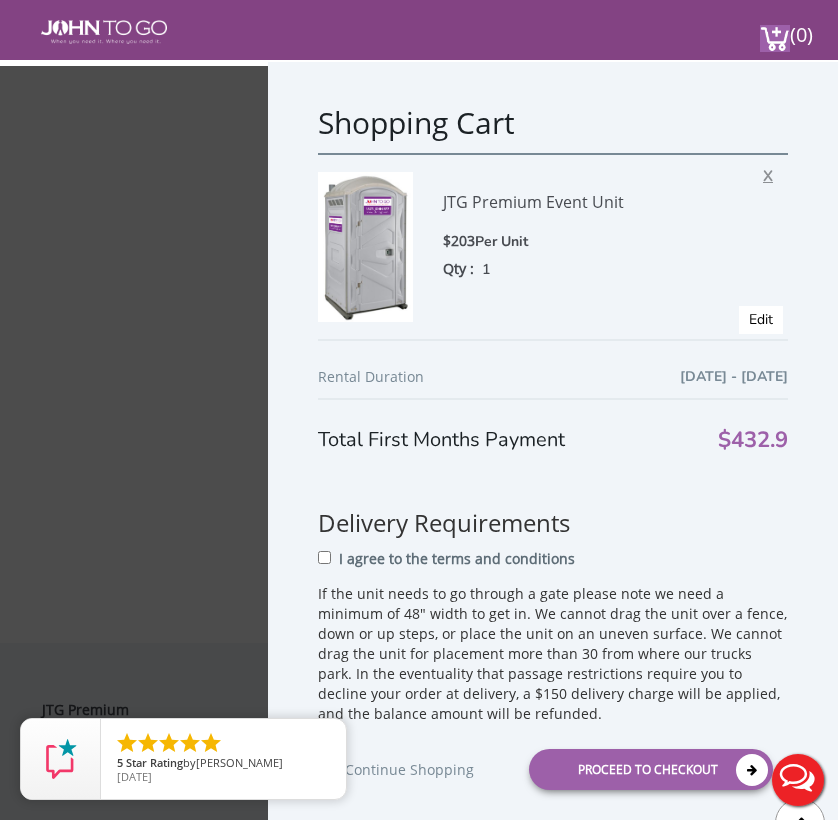click on "X" at bounding box center [773, 173] 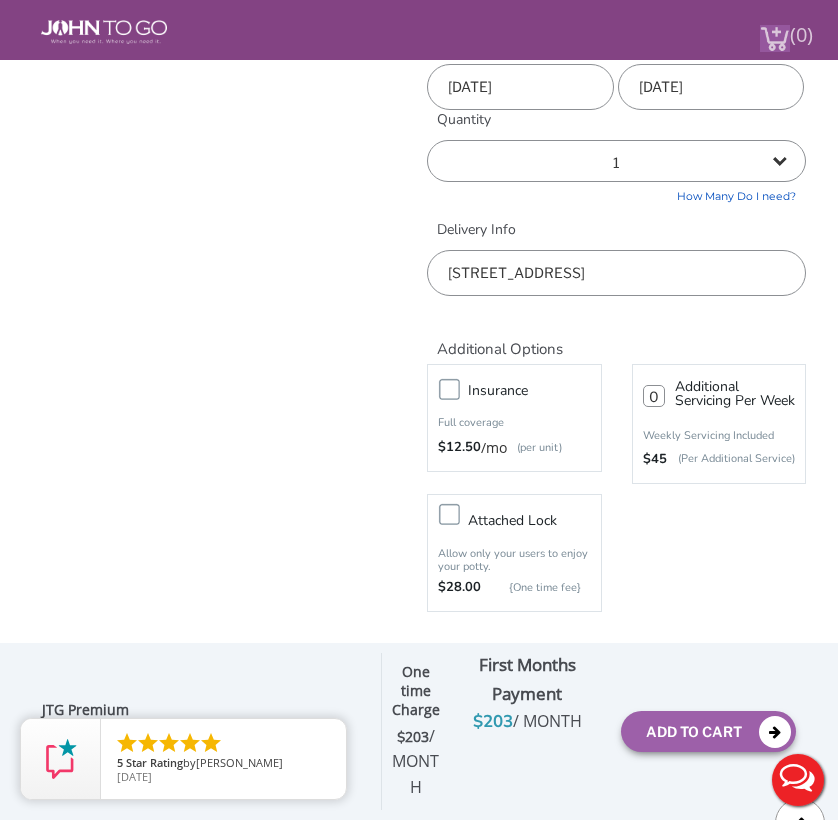 click at bounding box center [775, 38] 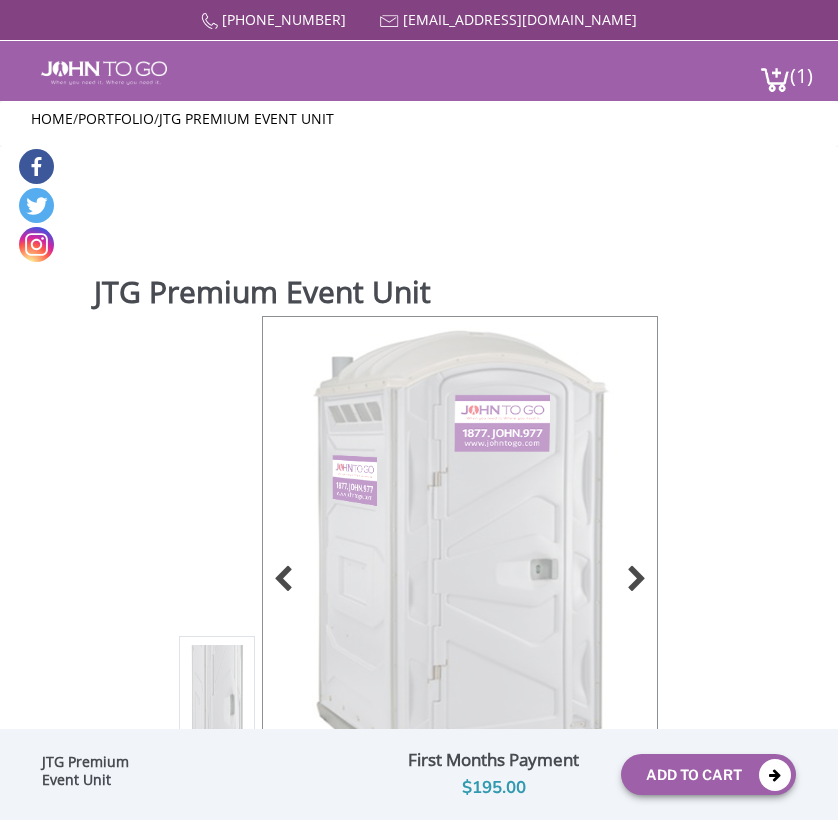 scroll, scrollTop: 0, scrollLeft: 0, axis: both 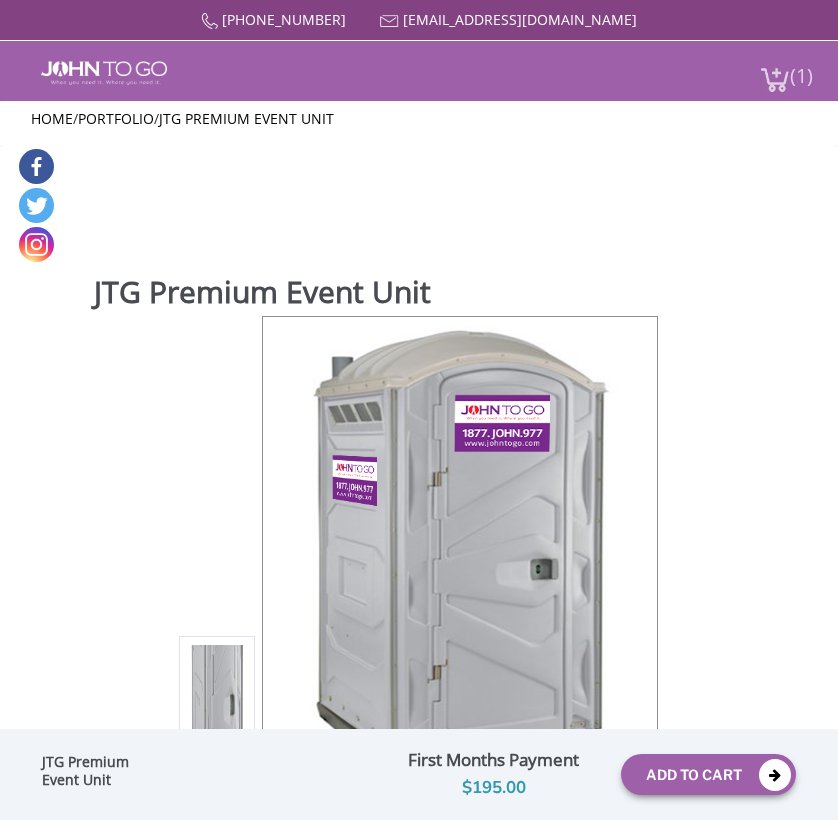 click at bounding box center (775, 79) 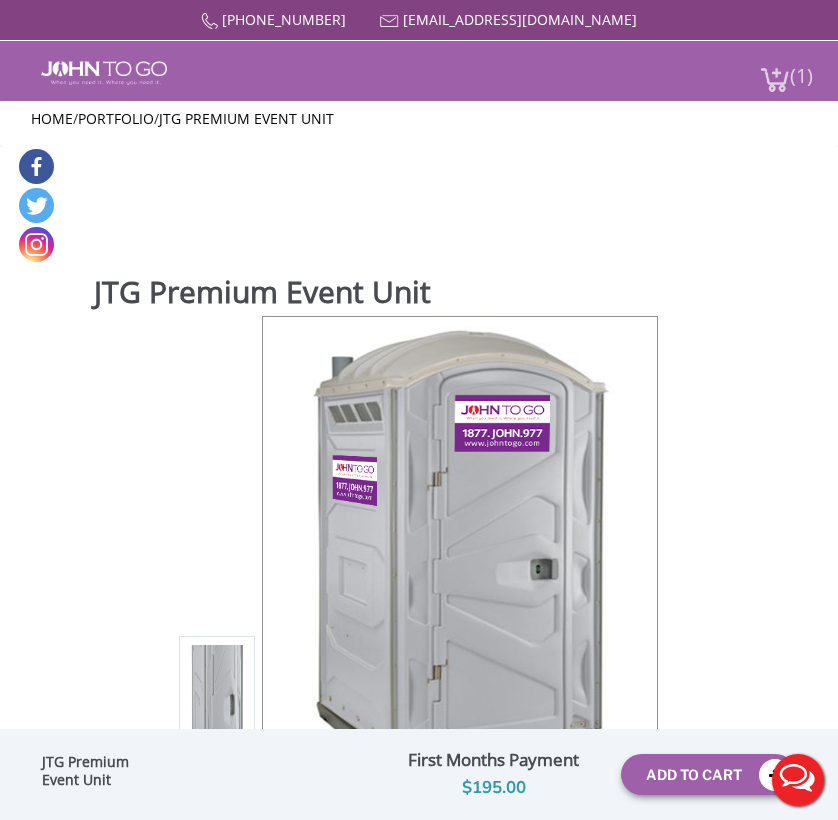 scroll, scrollTop: 0, scrollLeft: 0, axis: both 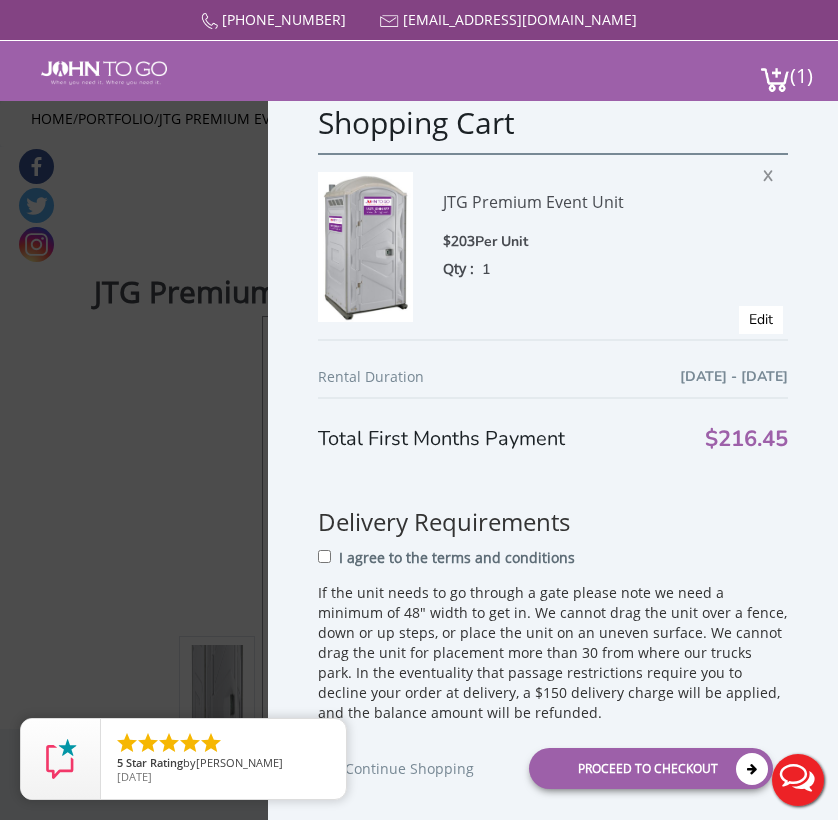 click on "I agree to the terms and conditions" at bounding box center [457, 558] 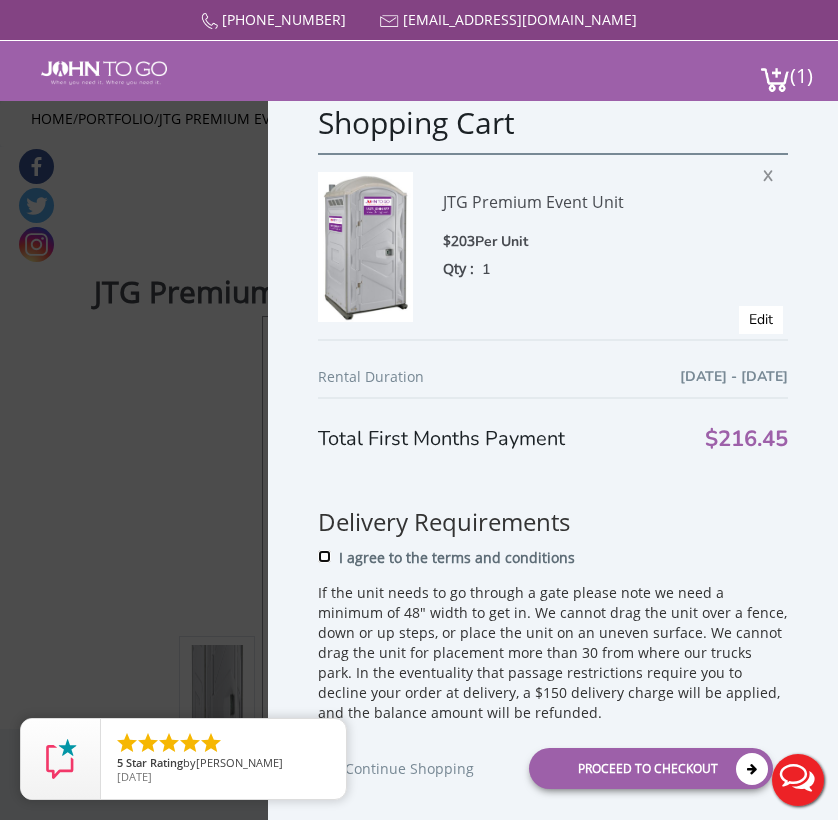 click on "I agree to the terms and conditions" at bounding box center [324, 556] 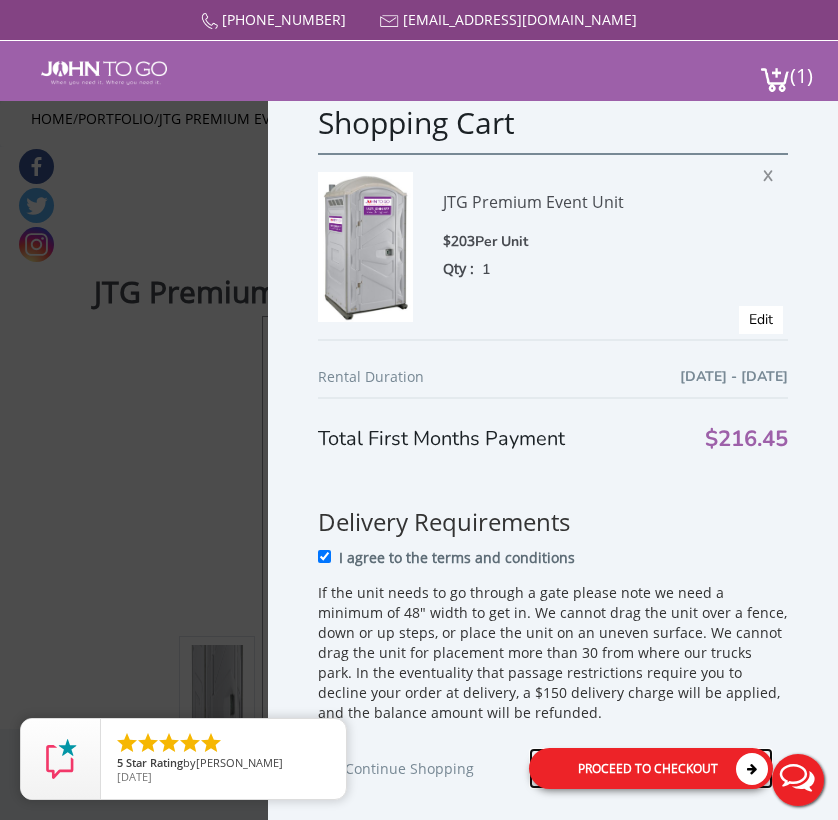 click on "Proceed to Checkout" at bounding box center (651, 768) 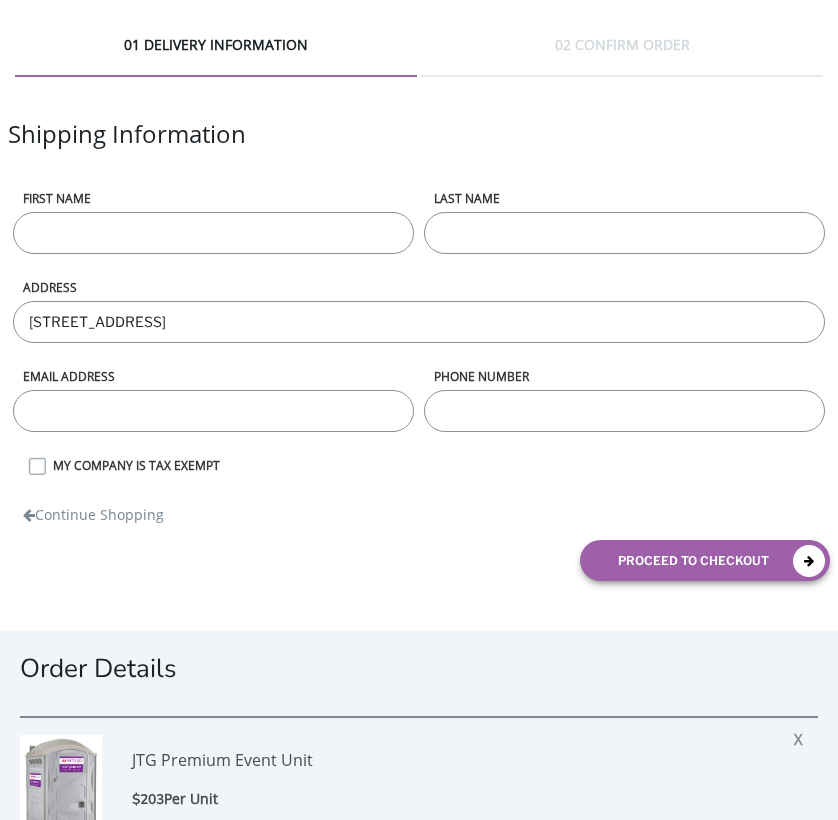 scroll, scrollTop: 0, scrollLeft: 0, axis: both 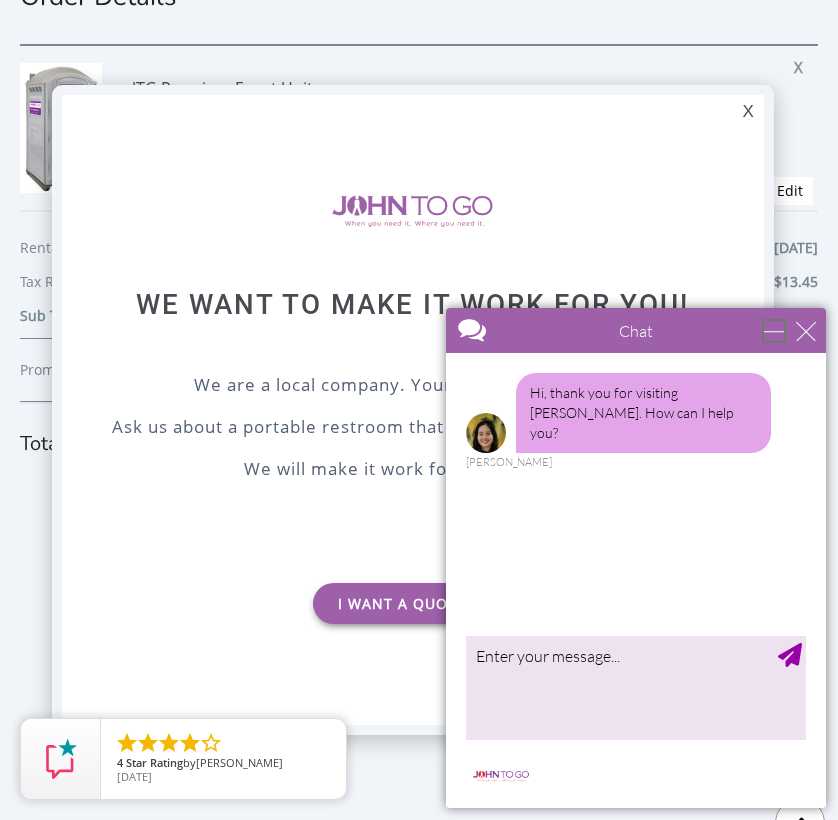 click at bounding box center (774, 331) 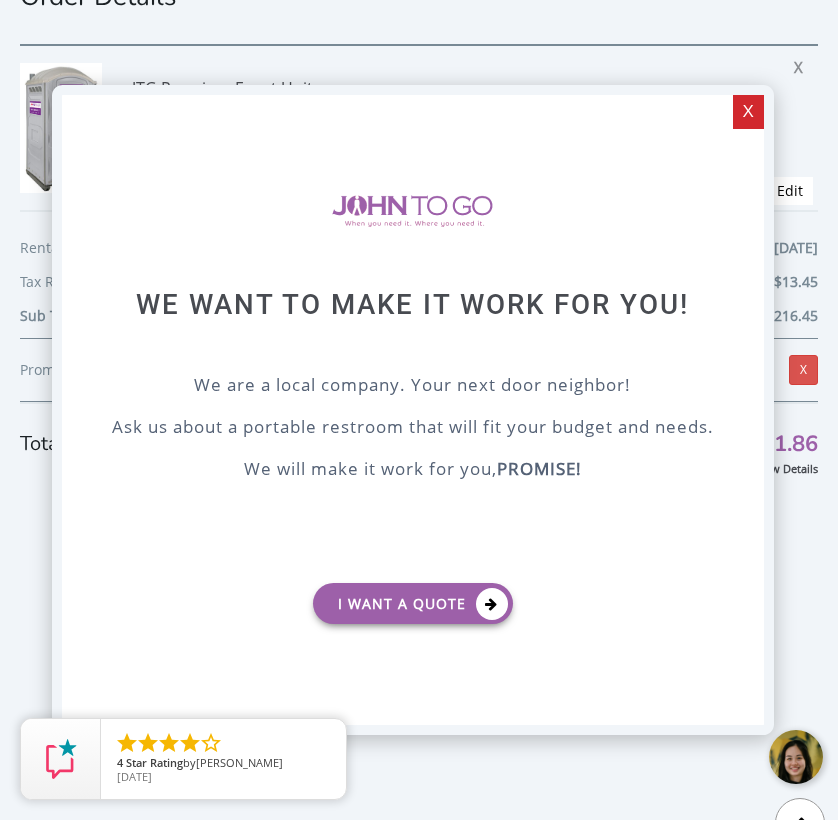 click on "X" at bounding box center (748, 112) 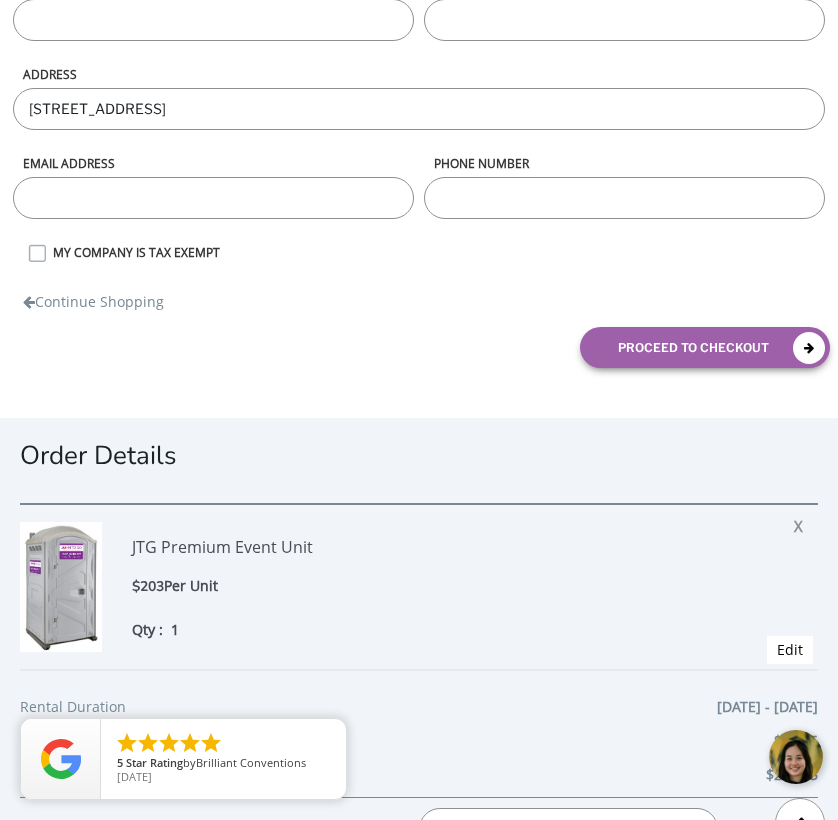 scroll, scrollTop: 0, scrollLeft: 0, axis: both 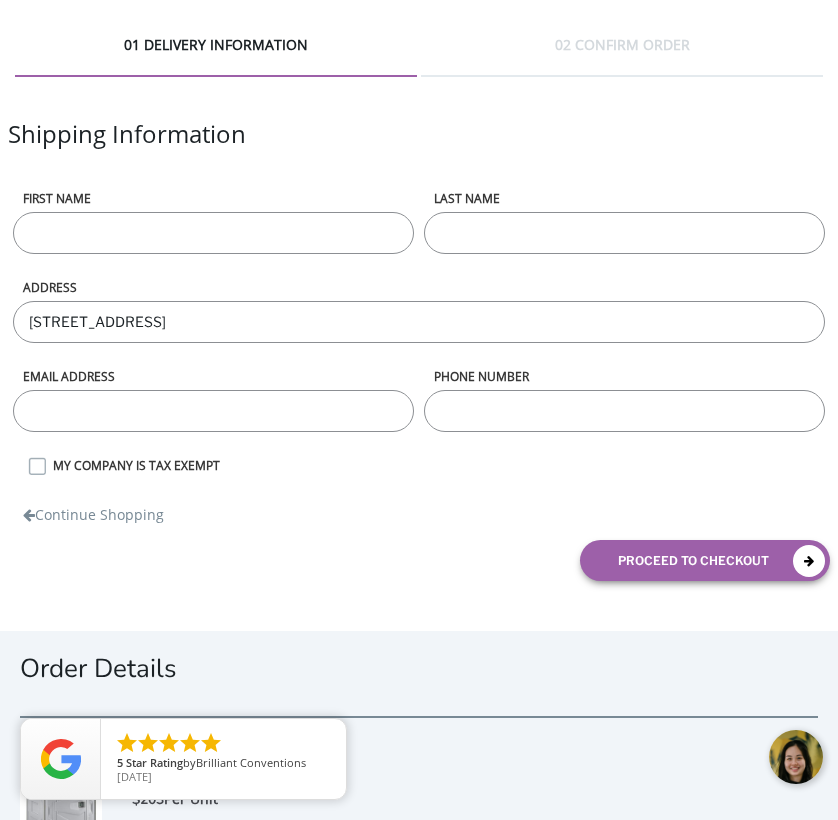 click on "First name" at bounding box center [213, 234] 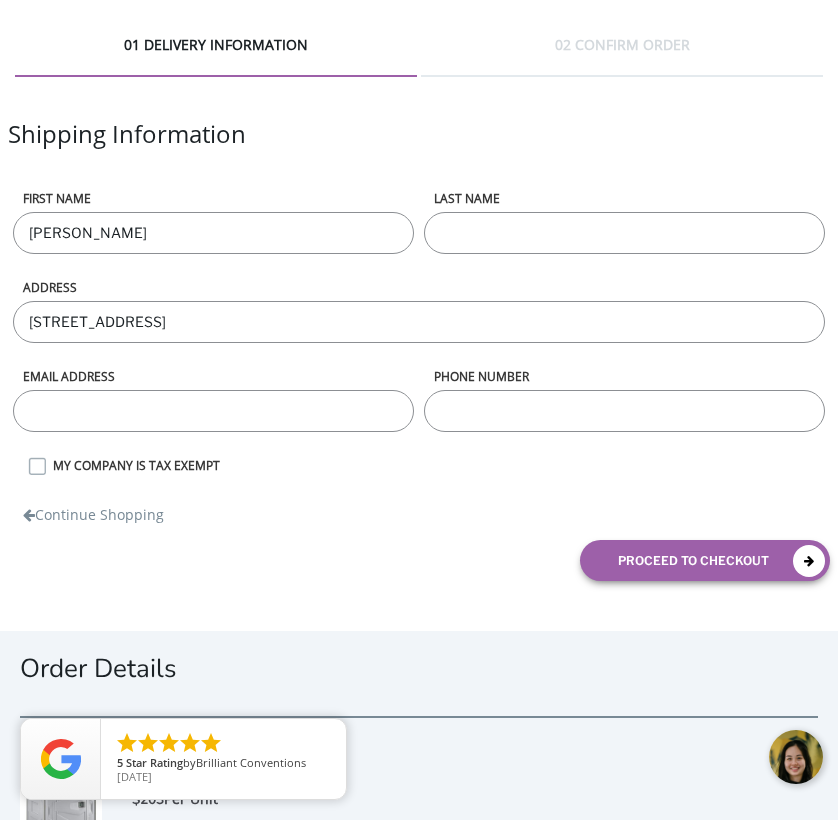 type on "Luis" 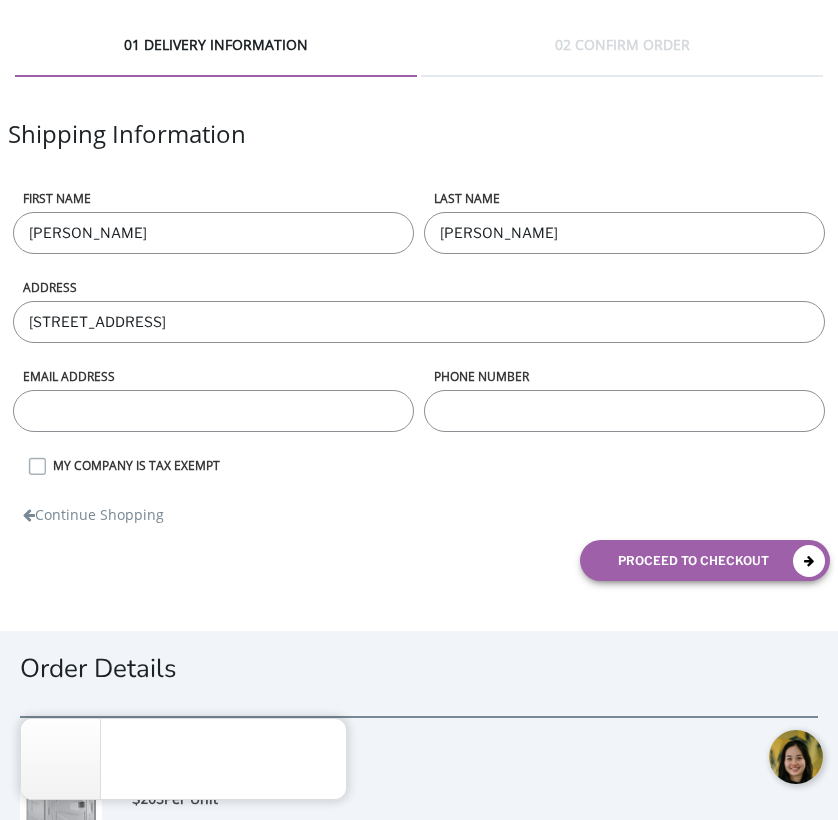 type on "Pardo" 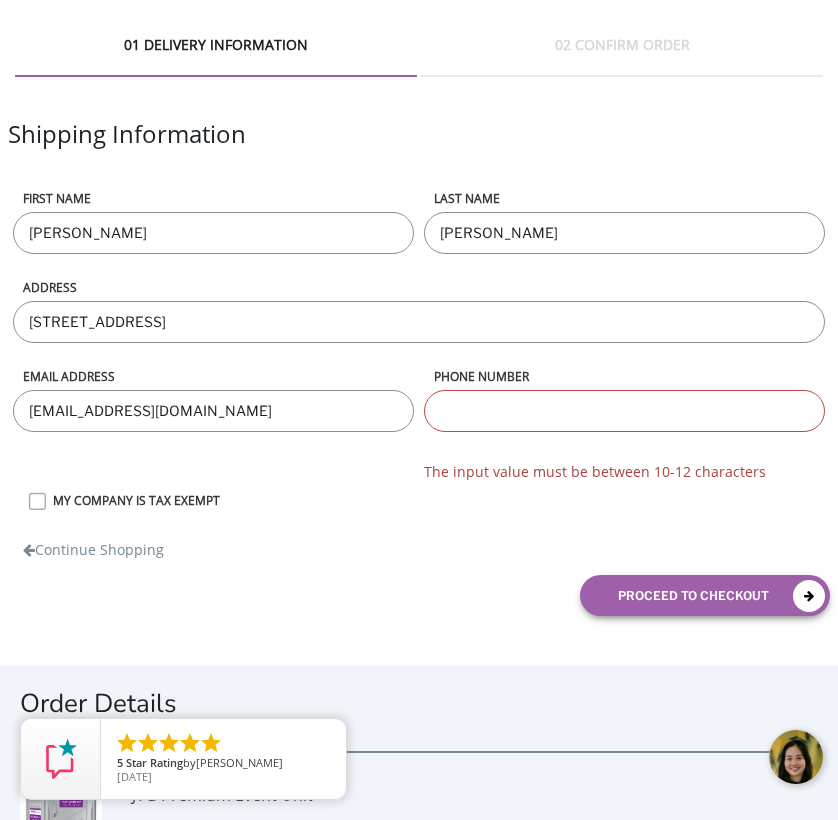 type on "lpardo@dhcook.com" 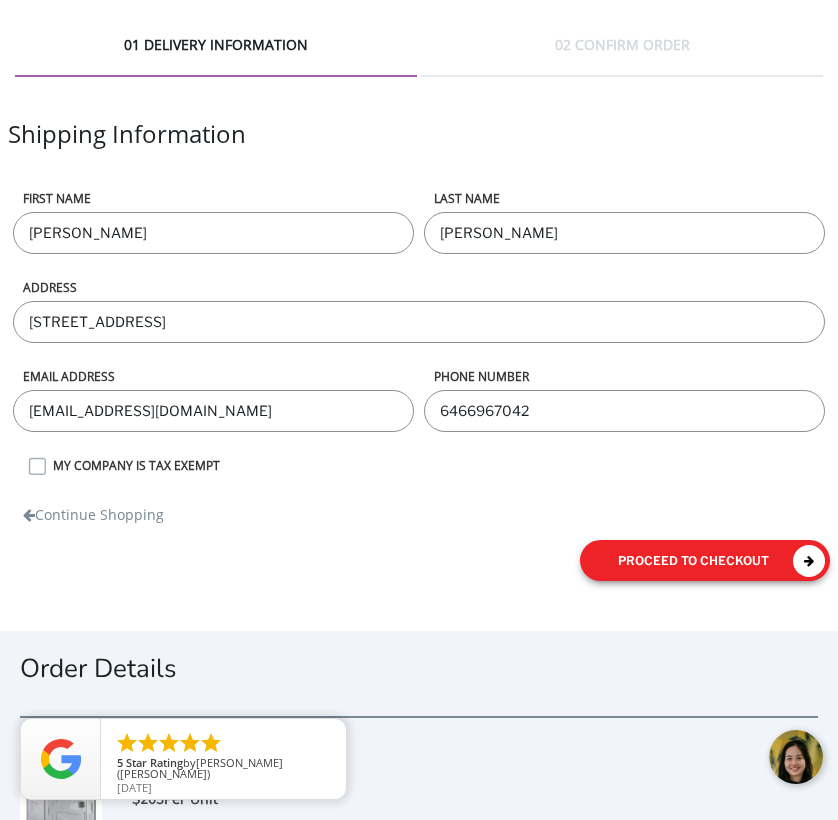 type on "6466967042" 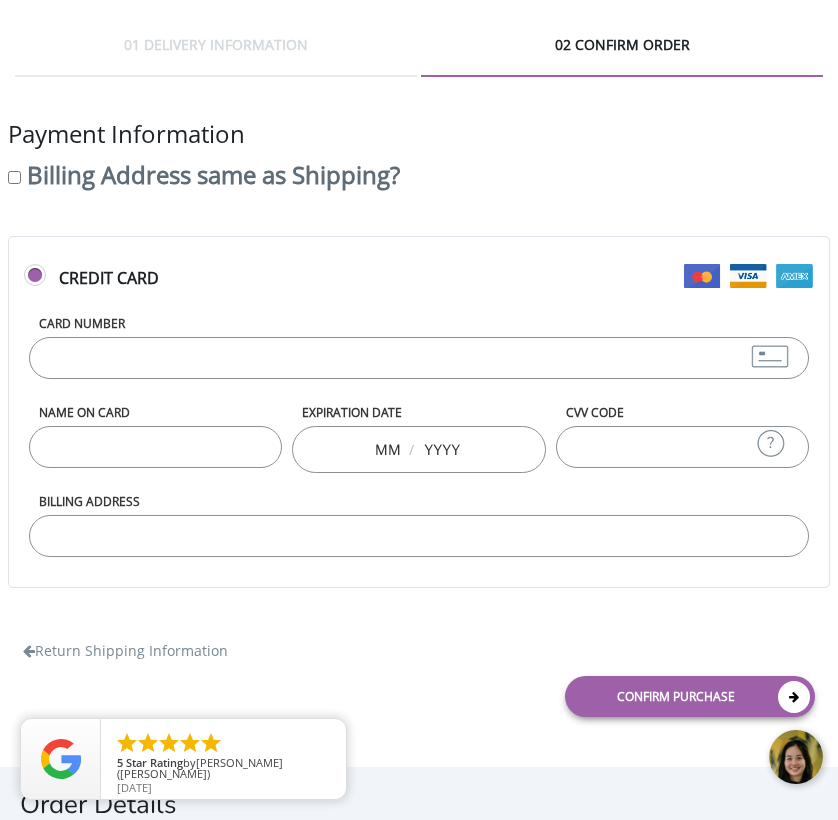 click on "Billing Address same as Shipping?" at bounding box center [213, 174] 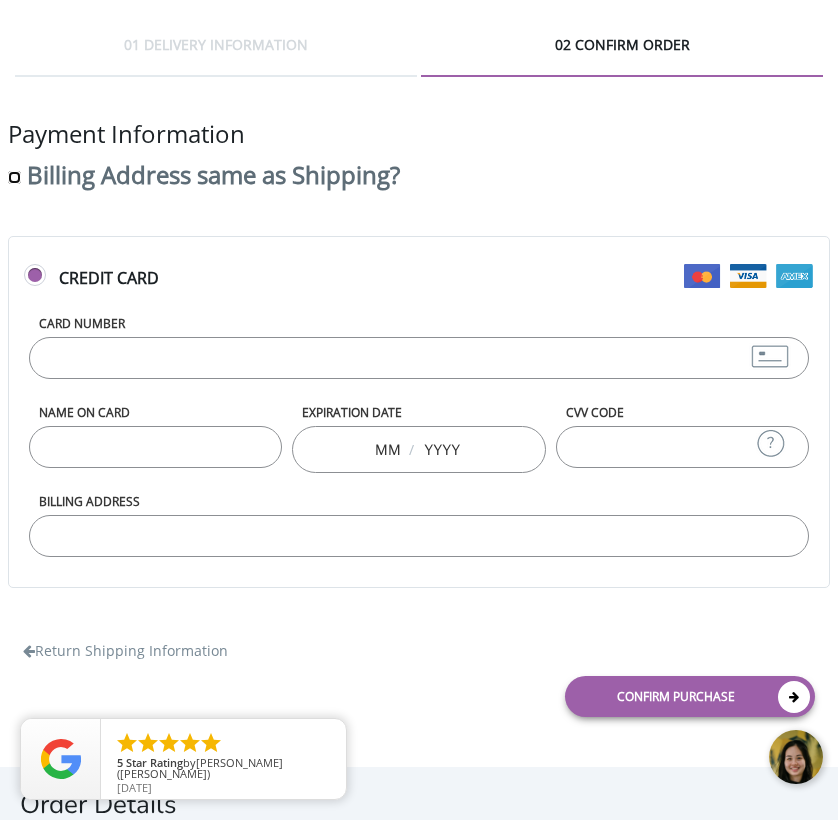 checkbox on "true" 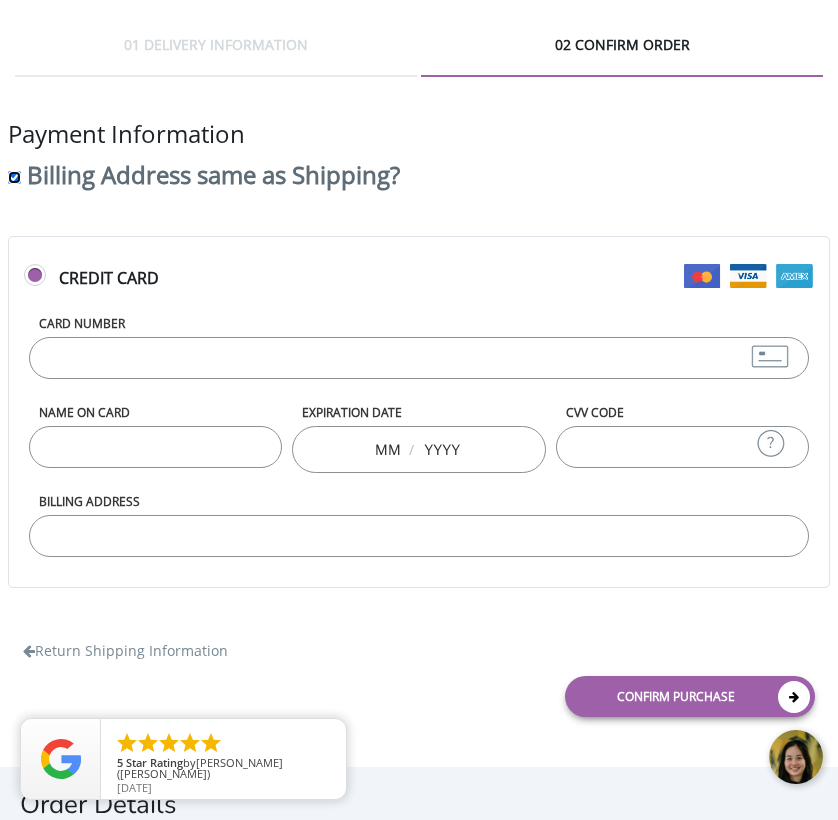 type on "14 Greenwich St, Bergenfield, NJ, USA" 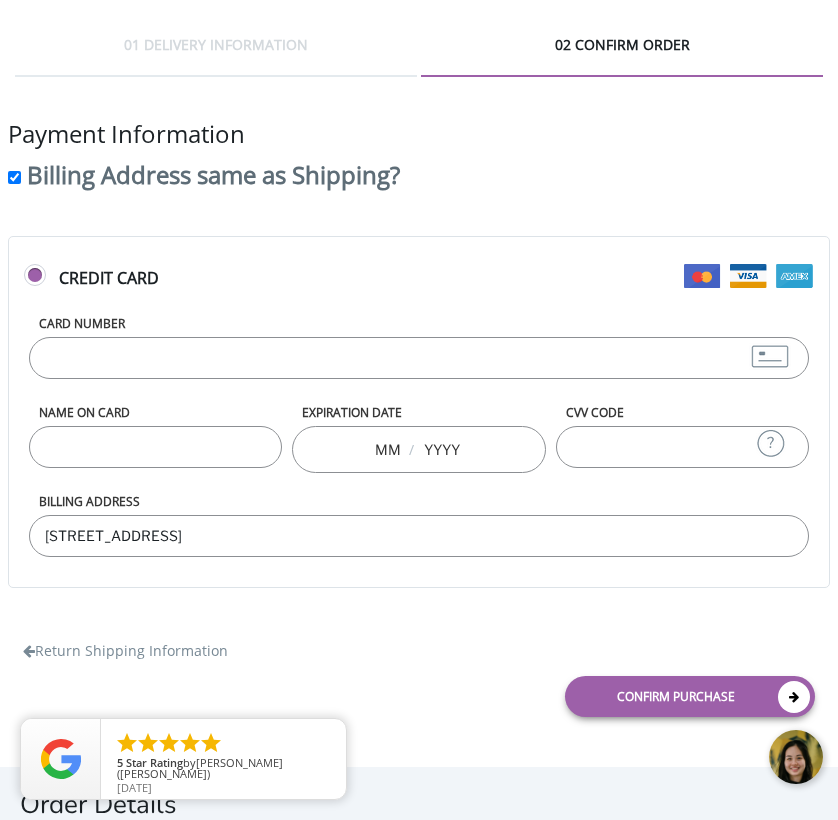 click on "Card Number" at bounding box center (418, 358) 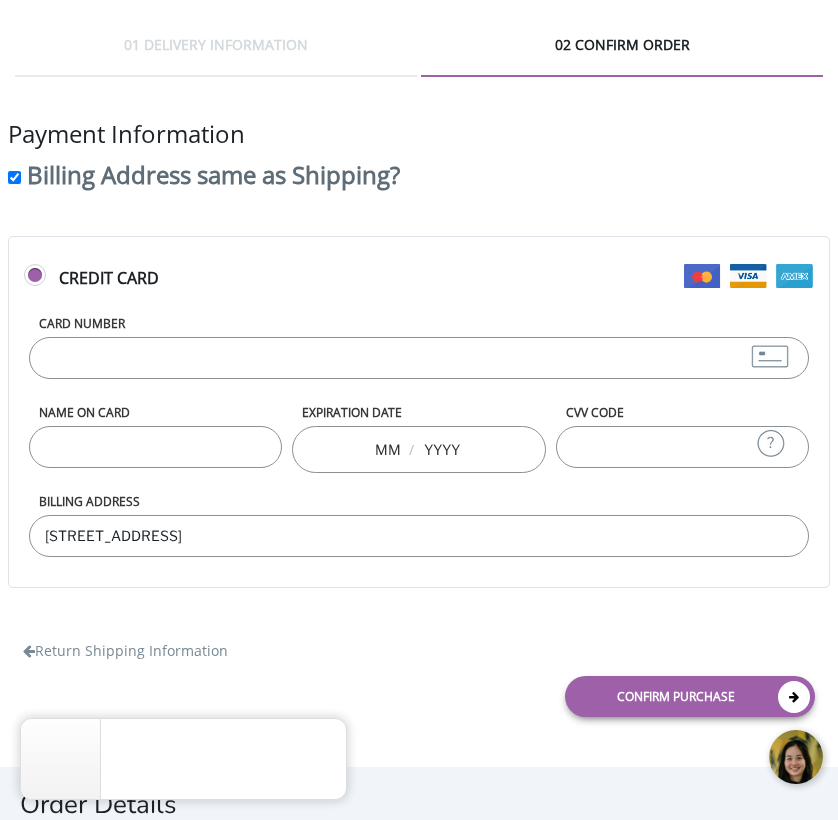 type on "4860141167698003" 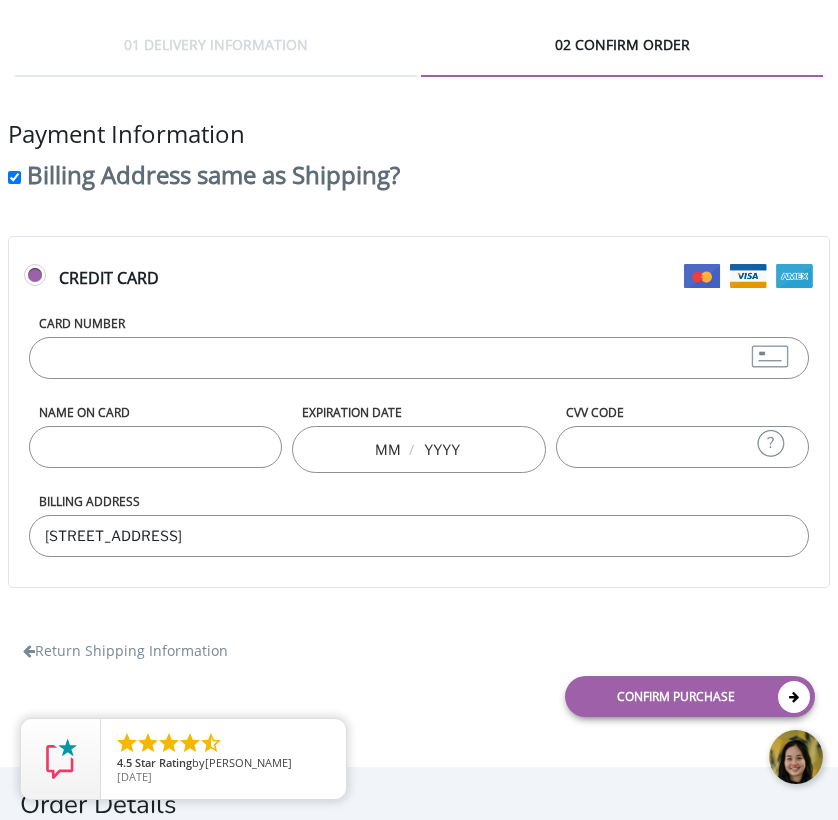 click on "4860141167698003" at bounding box center [418, 358] 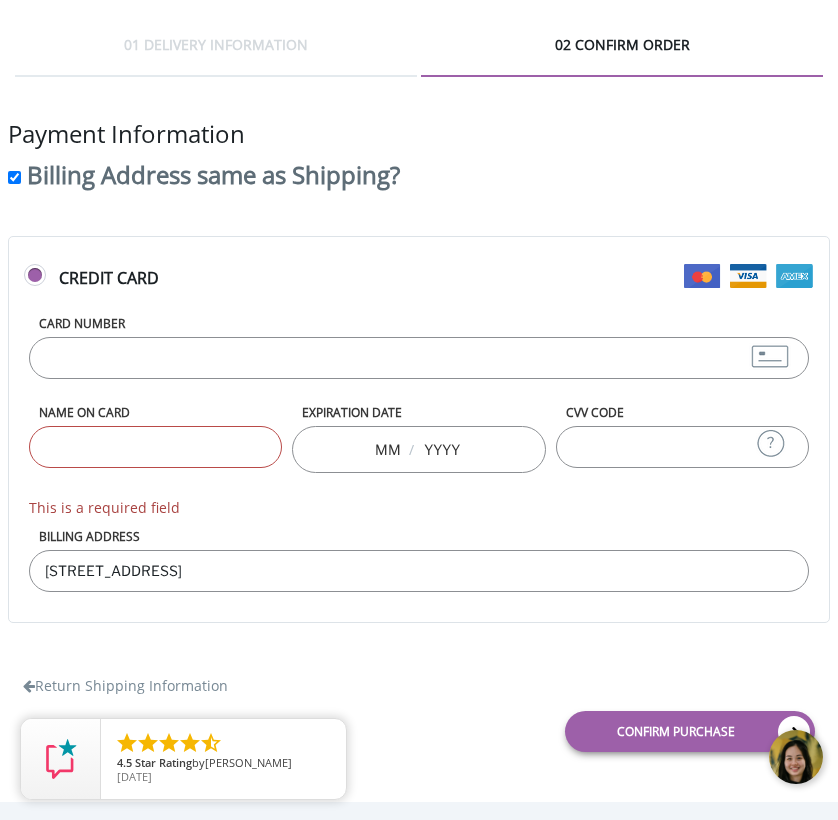 click on "4860141167698003" at bounding box center [418, 358] 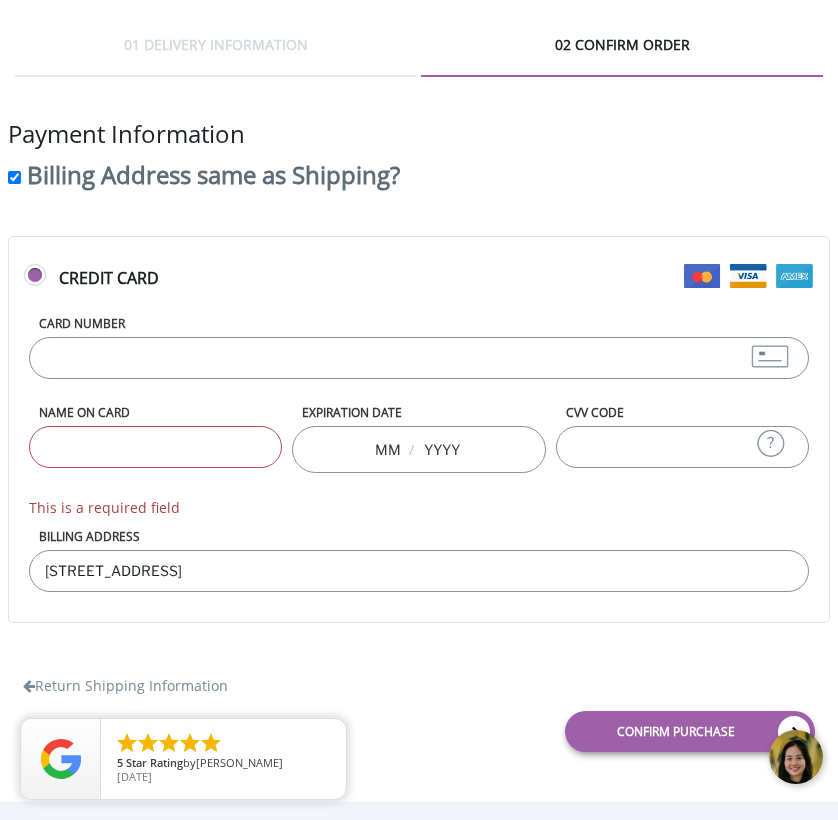 click on "Name on Card" at bounding box center [155, 447] 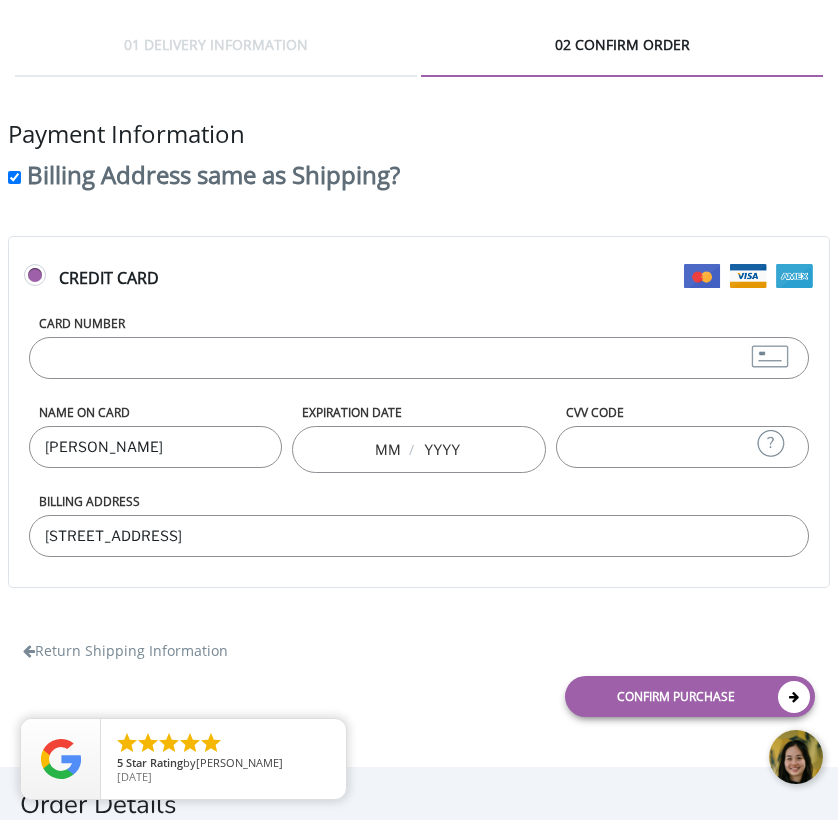 type on "Luis Pardo" 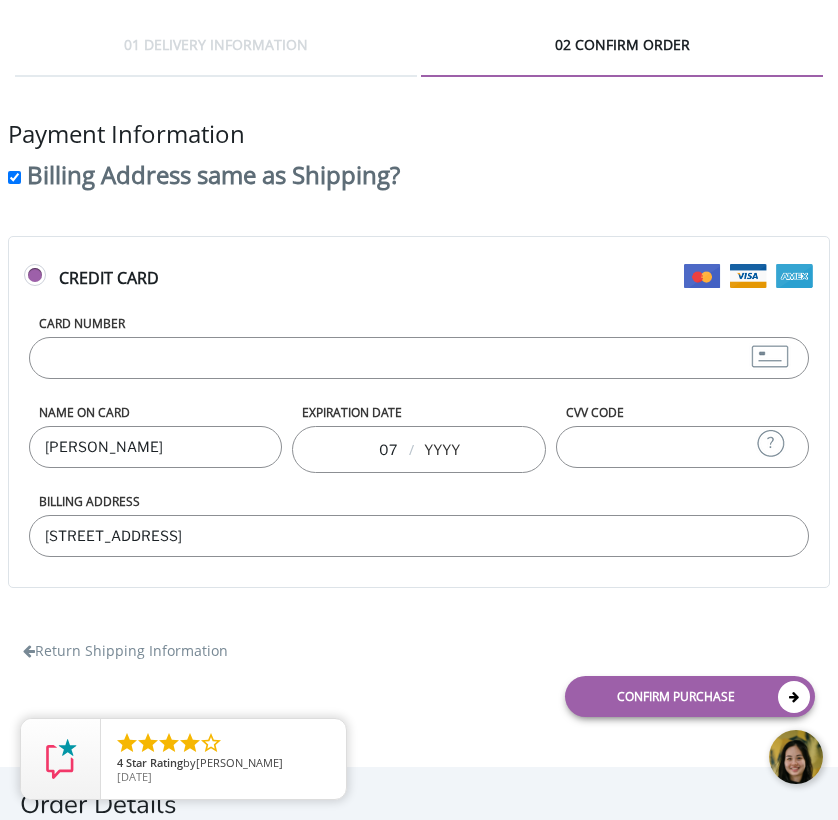 type on "0" 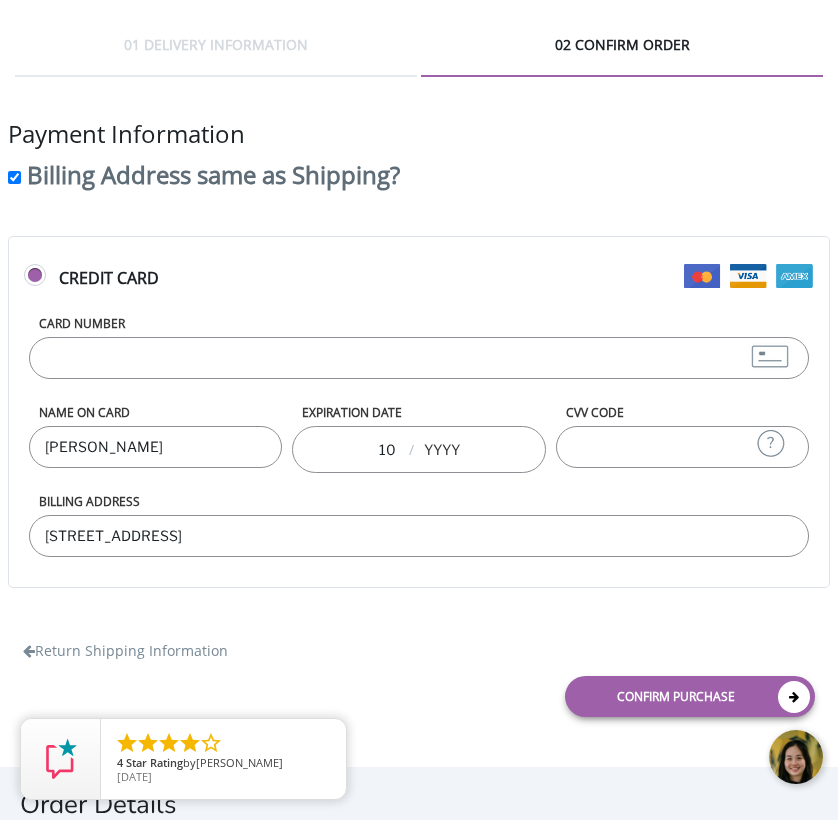 type on "10" 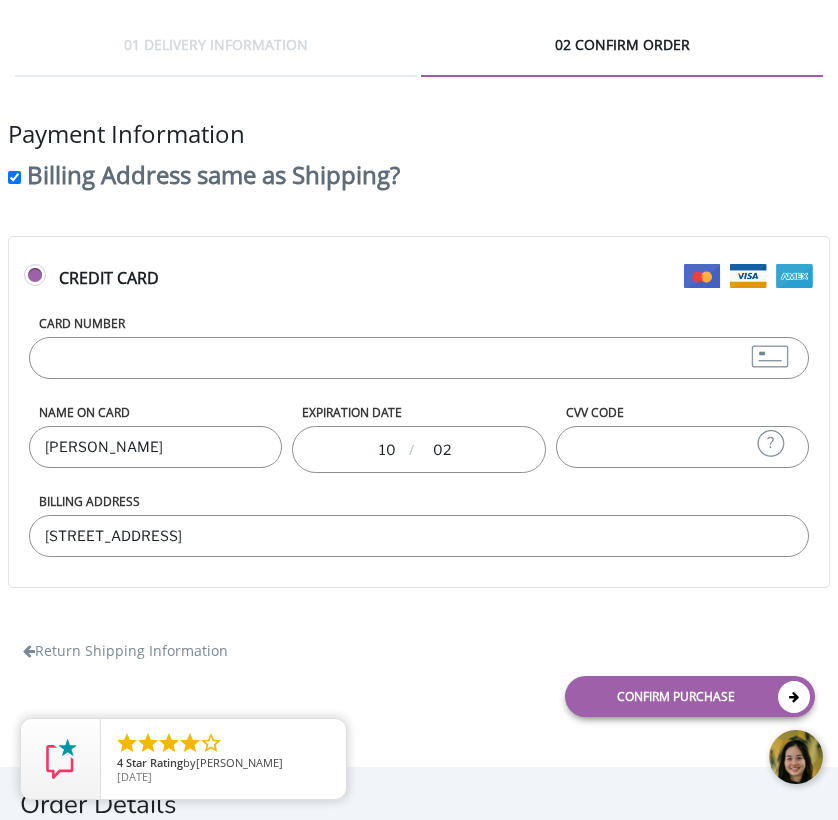 type on "0" 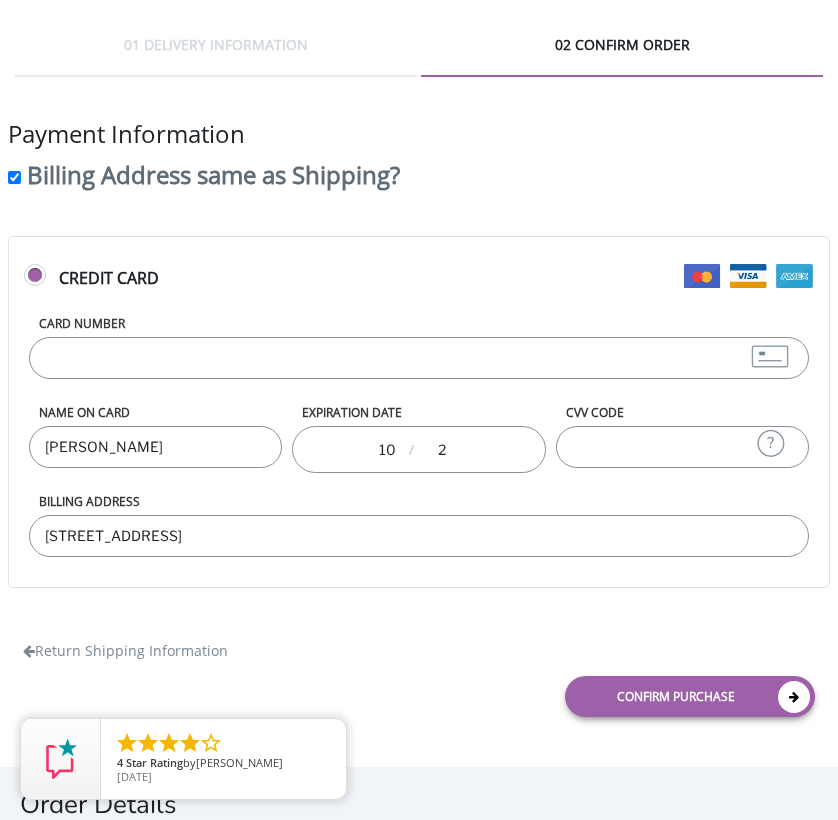 scroll, scrollTop: 0, scrollLeft: 0, axis: both 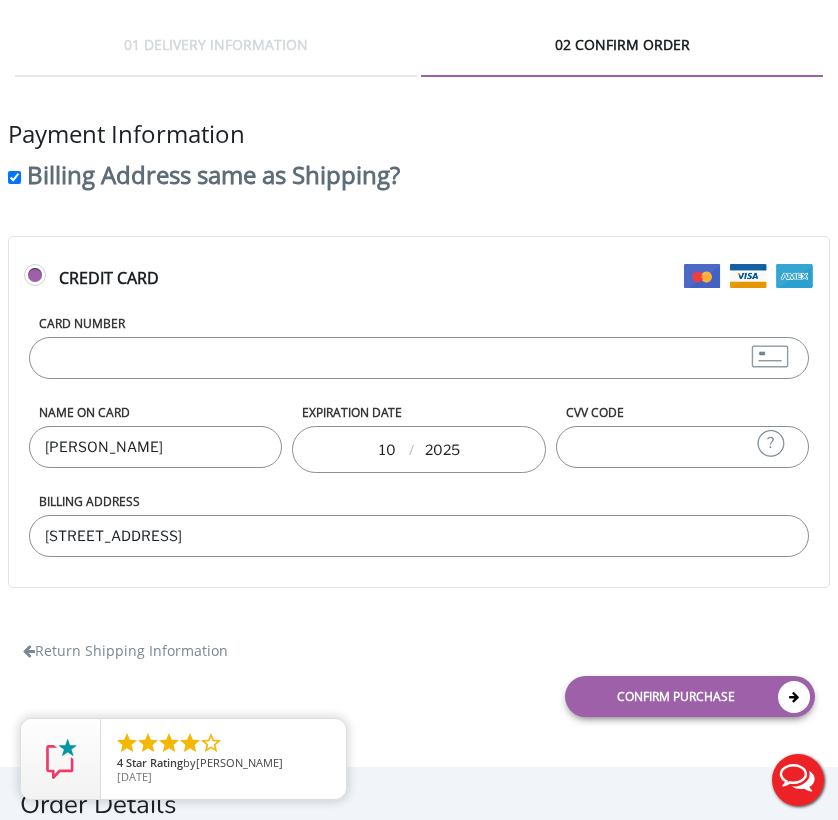 type on "2025" 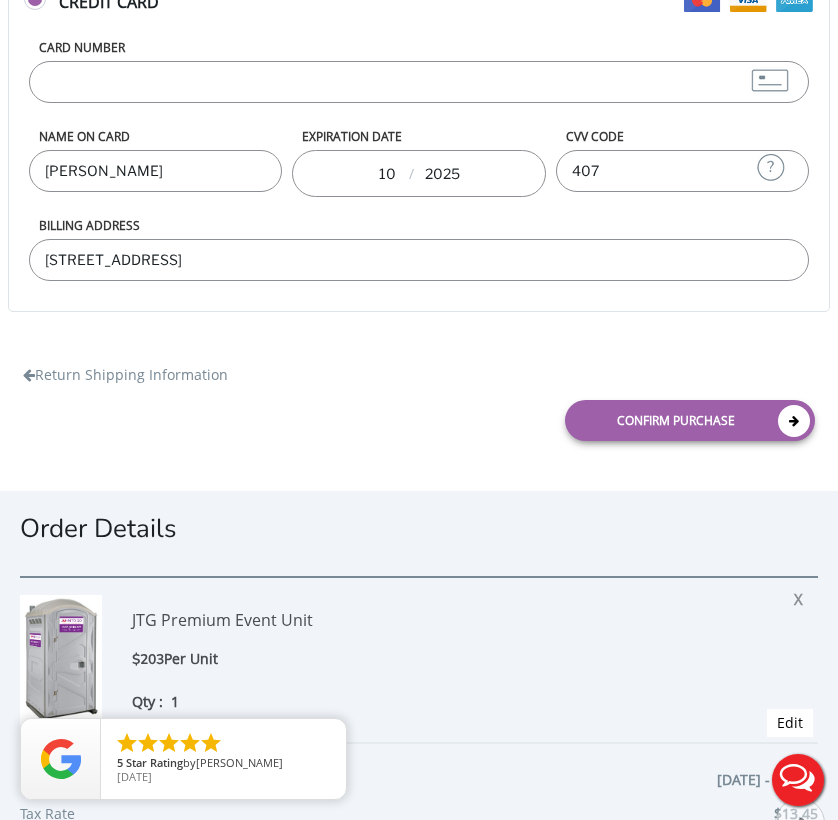 scroll, scrollTop: 300, scrollLeft: 0, axis: vertical 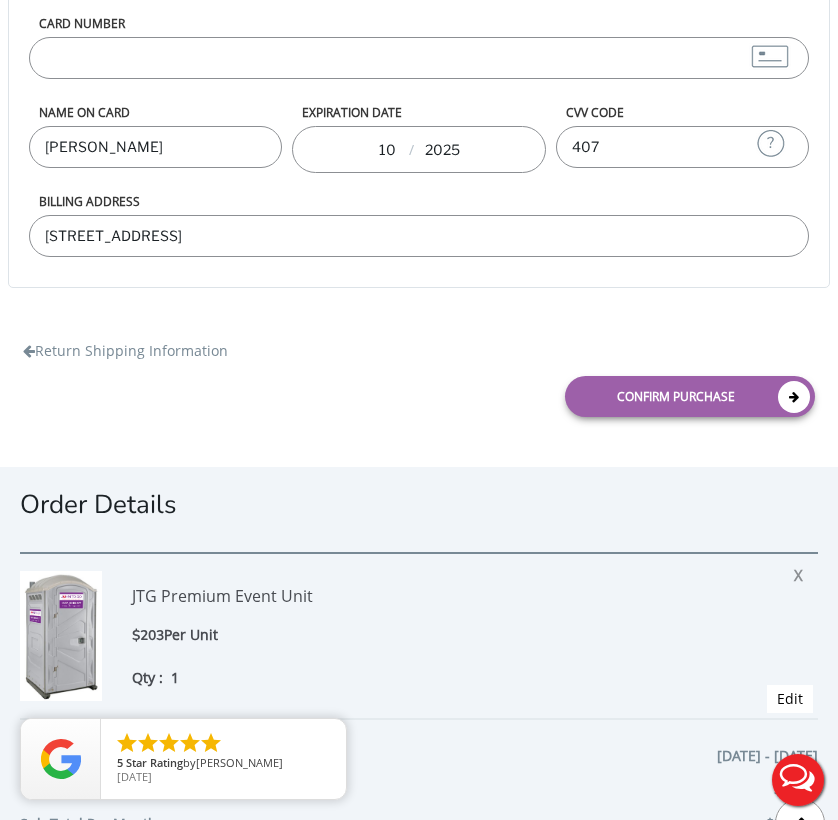 type on "407" 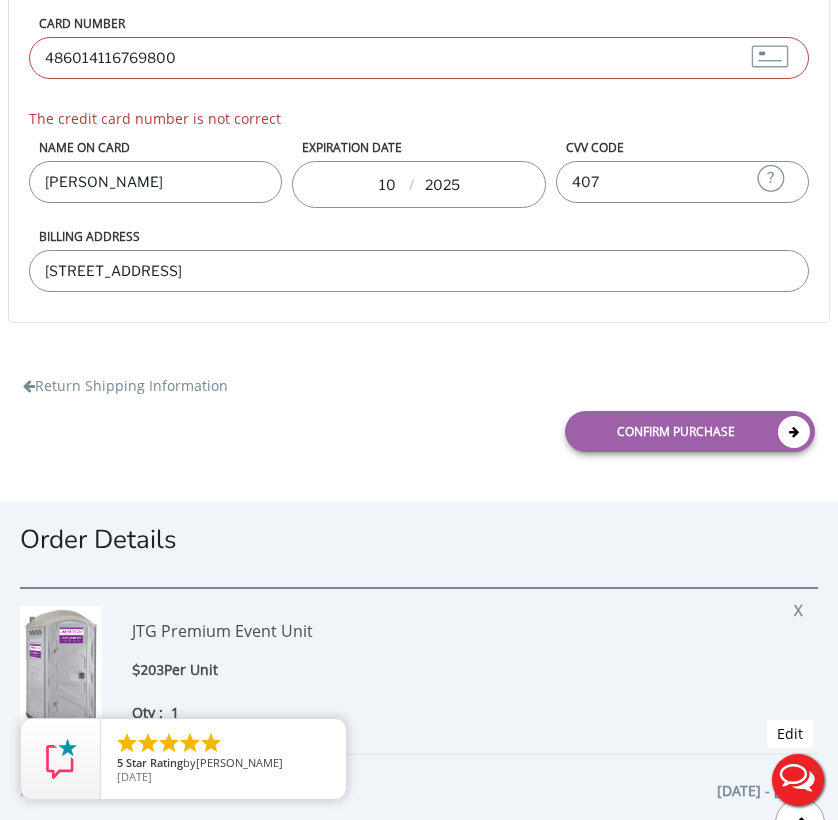 click on "486014116769800" at bounding box center (418, 58) 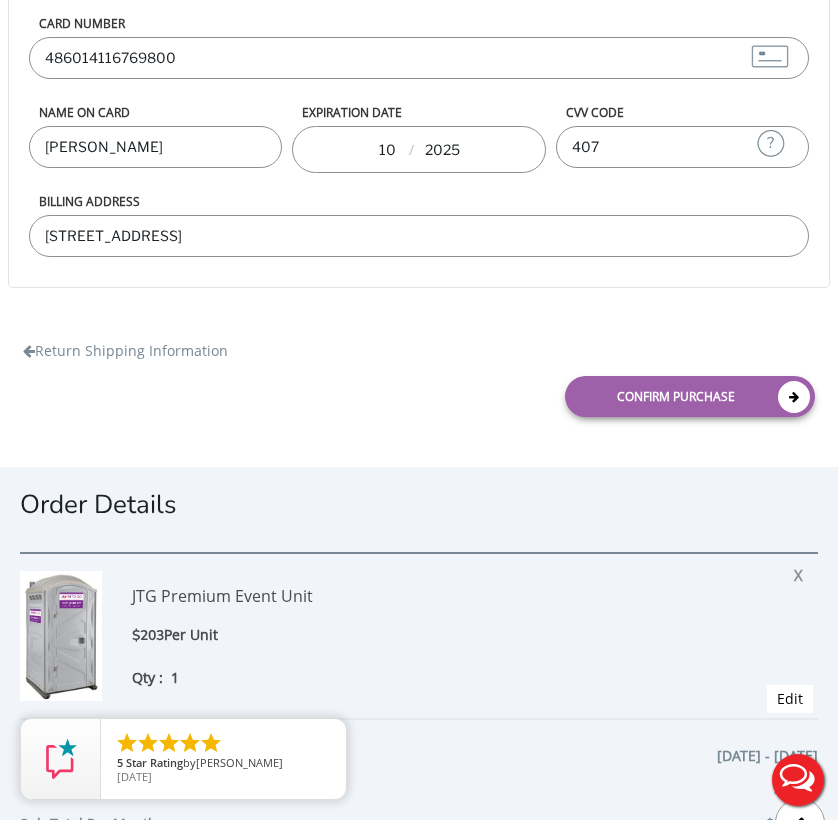 type on "4860141167698003" 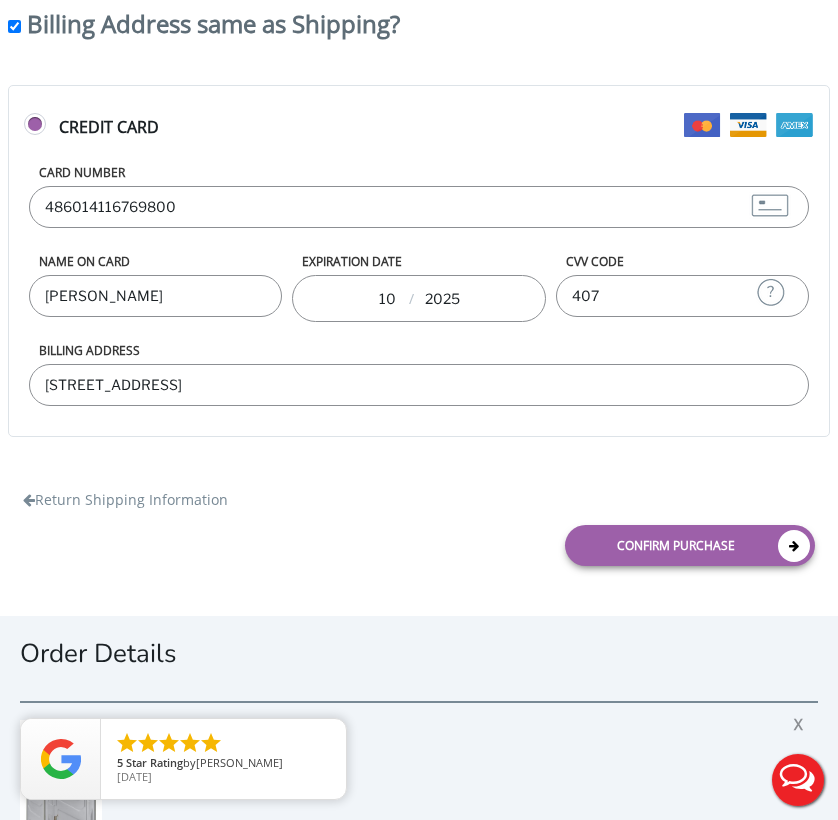 scroll, scrollTop: 700, scrollLeft: 0, axis: vertical 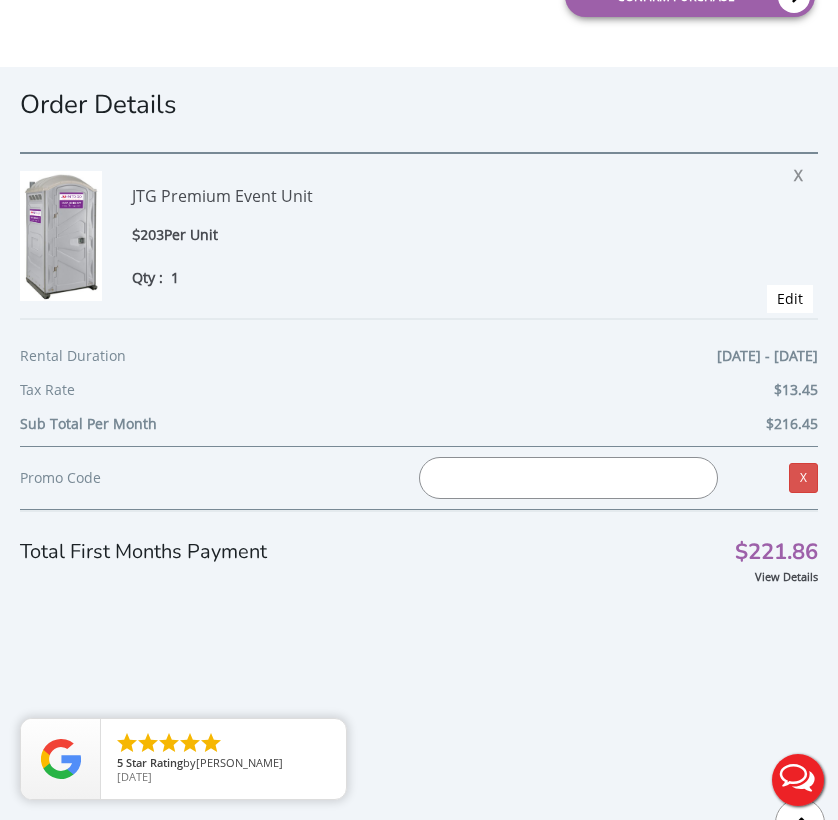 click at bounding box center [568, 478] 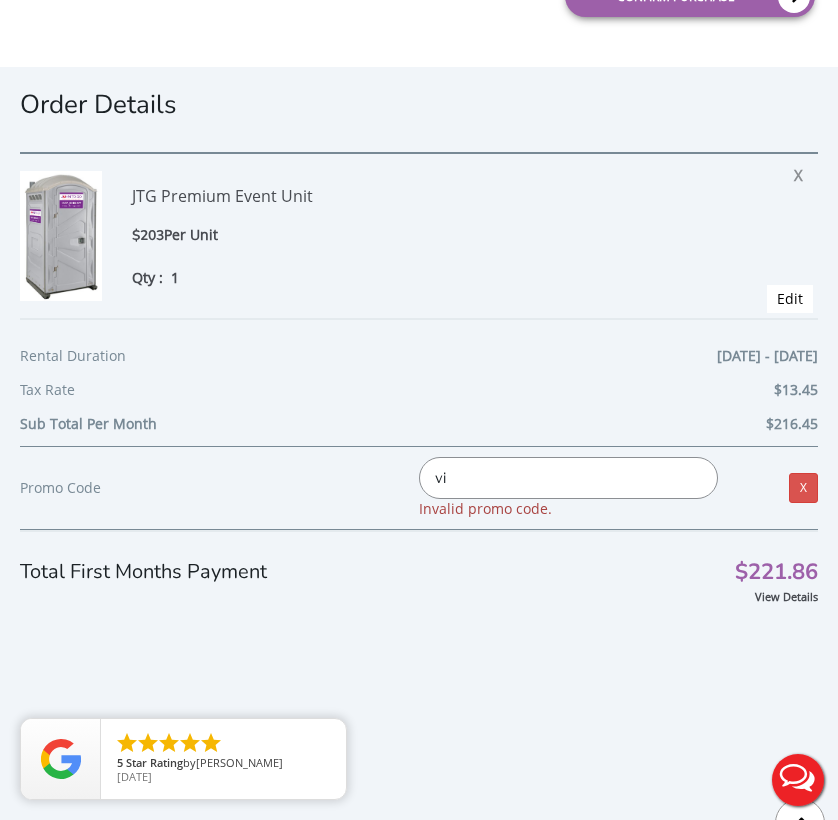 type on "v" 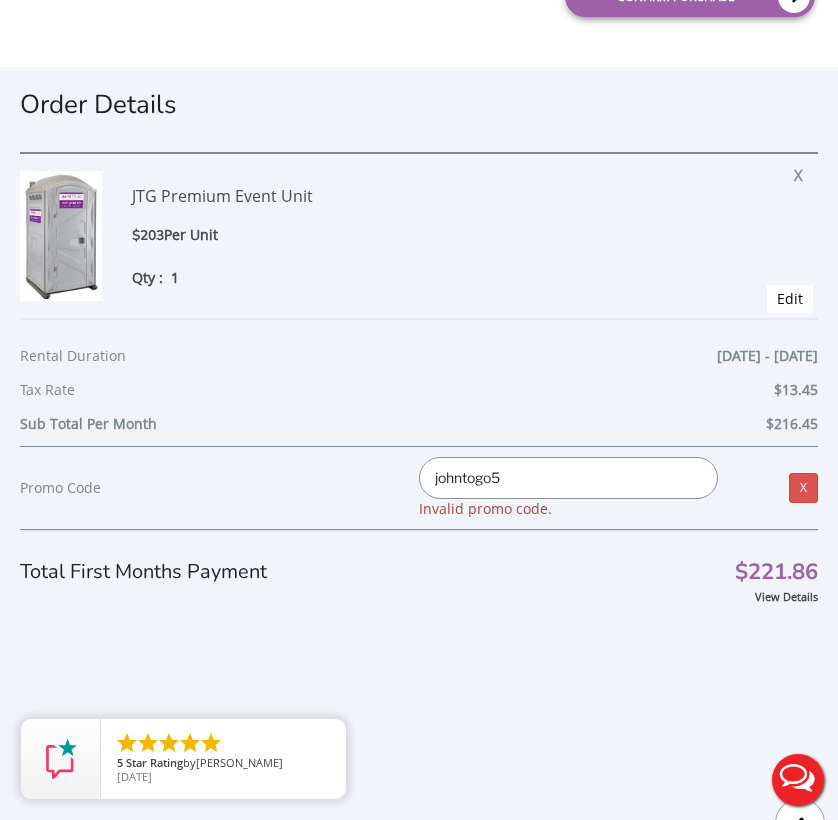 type on "johntogo5" 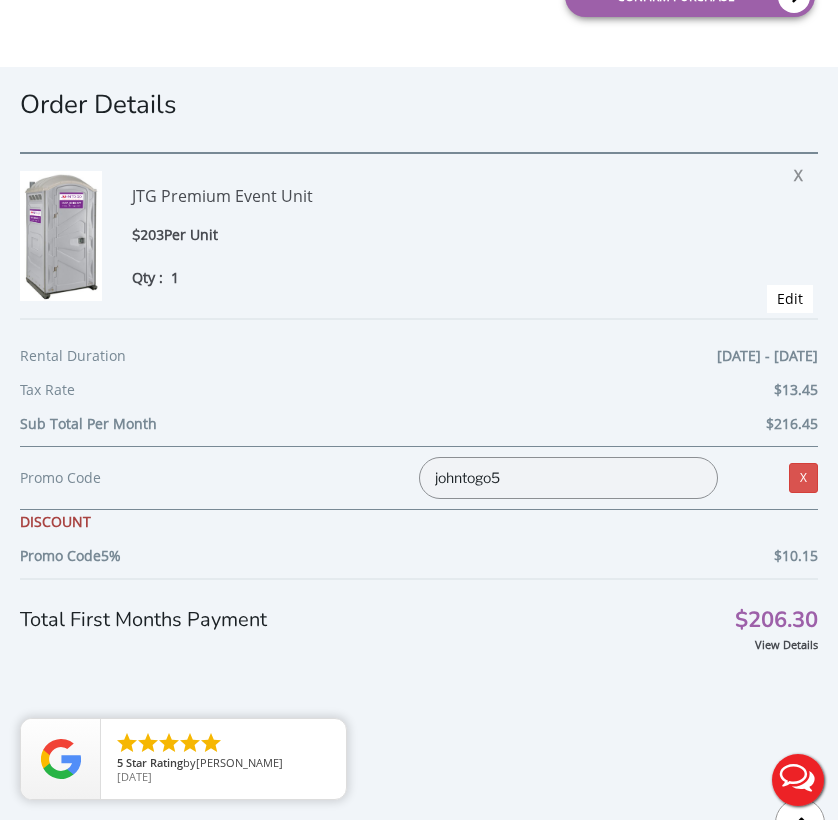 click on "Promo Code  5 % $10.15" at bounding box center (419, 561) 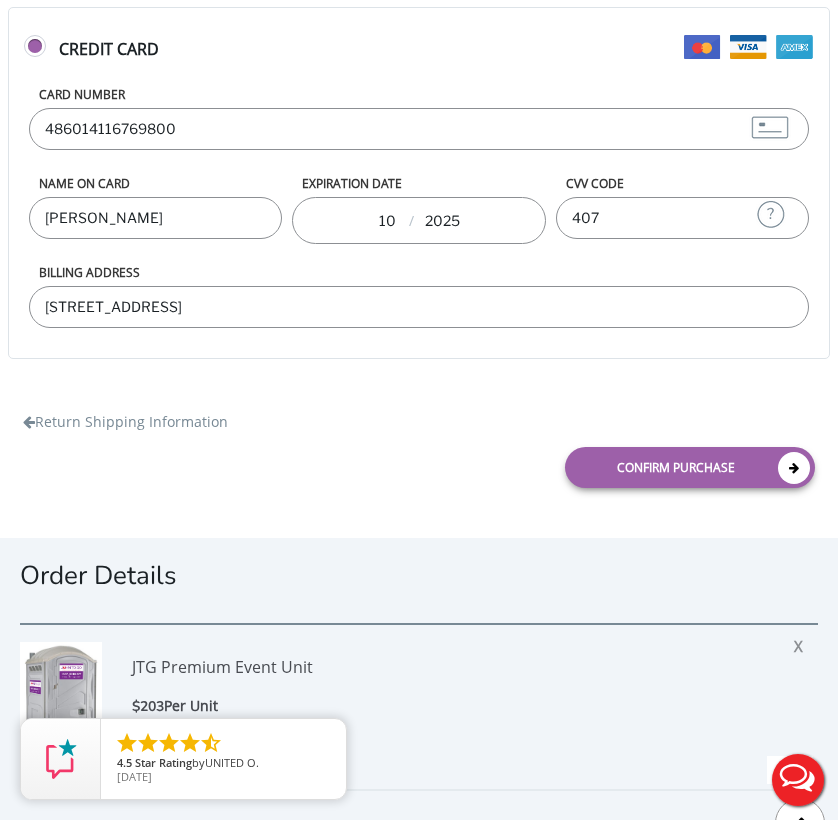 scroll, scrollTop: 208, scrollLeft: 0, axis: vertical 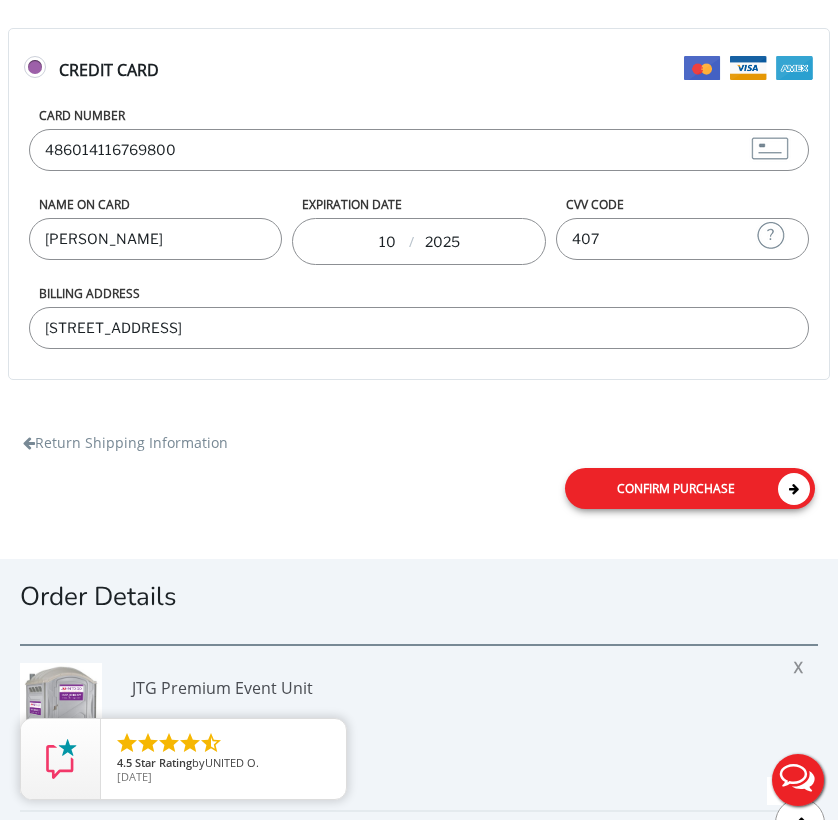 click on "Confirm purchase" at bounding box center (690, 488) 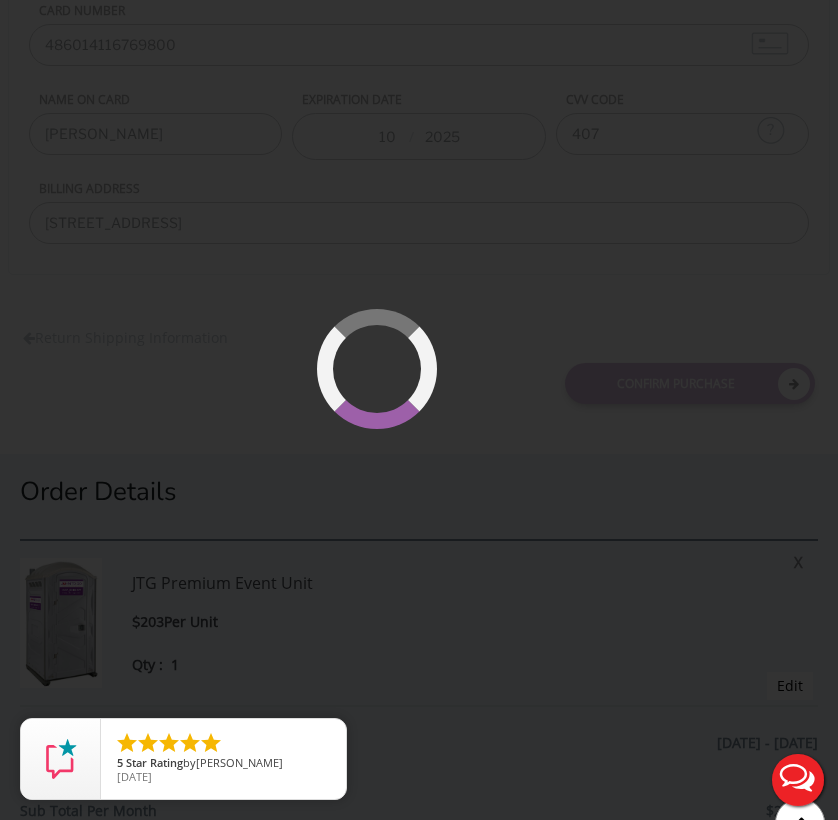 scroll, scrollTop: 317, scrollLeft: 0, axis: vertical 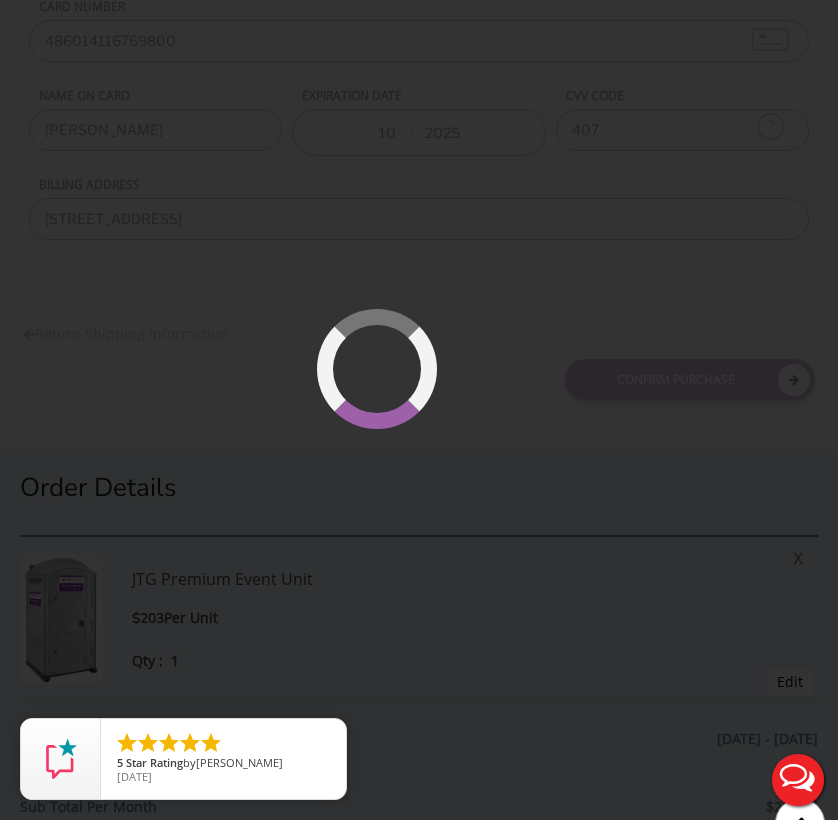 drag, startPoint x: 796, startPoint y: 764, endPoint x: 560, endPoint y: 398, distance: 435.49054 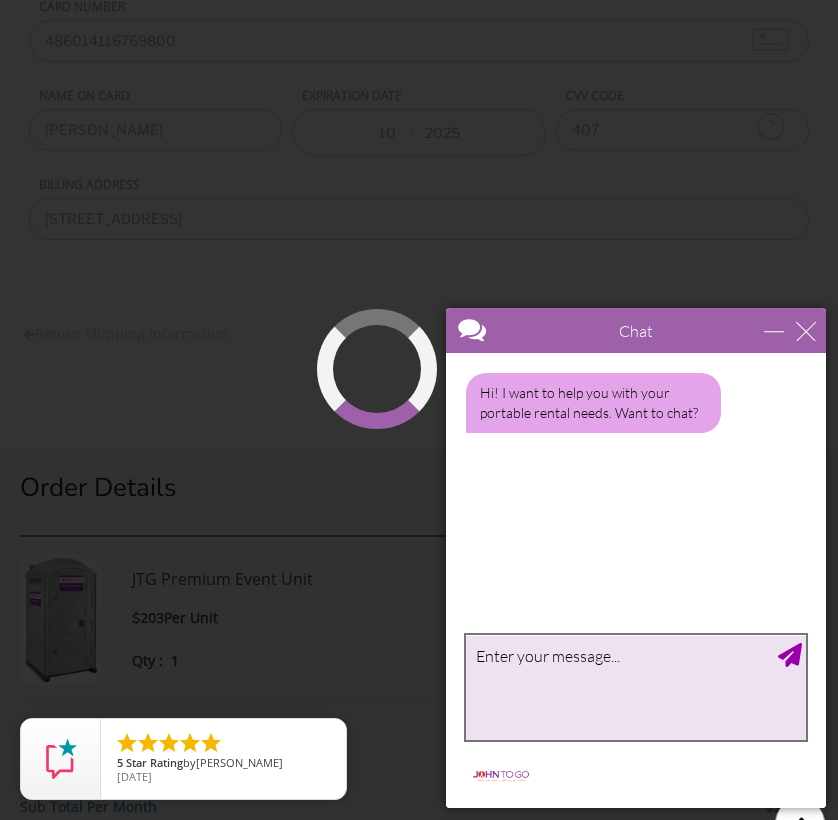click at bounding box center [636, 687] 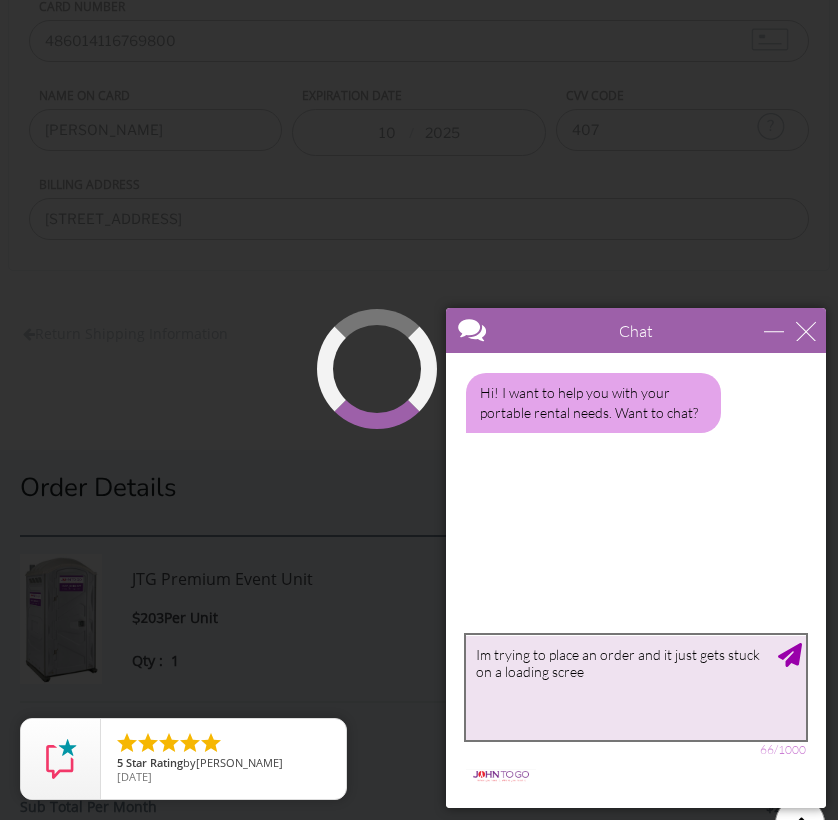 type on "Im trying to place an order and it just gets stuck on a loading screen" 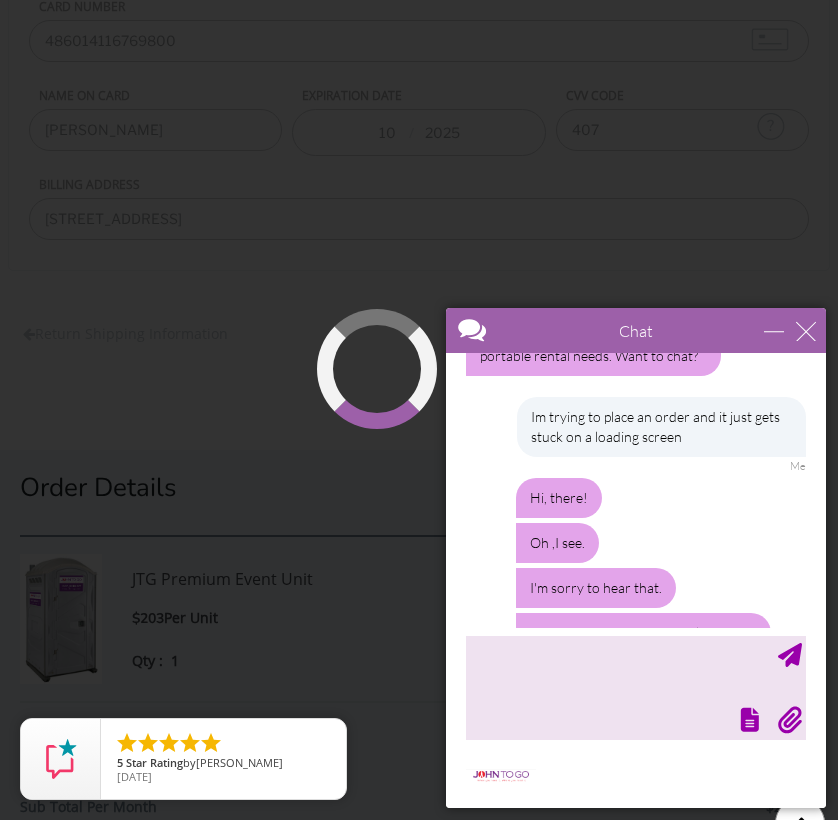 scroll, scrollTop: 162, scrollLeft: 0, axis: vertical 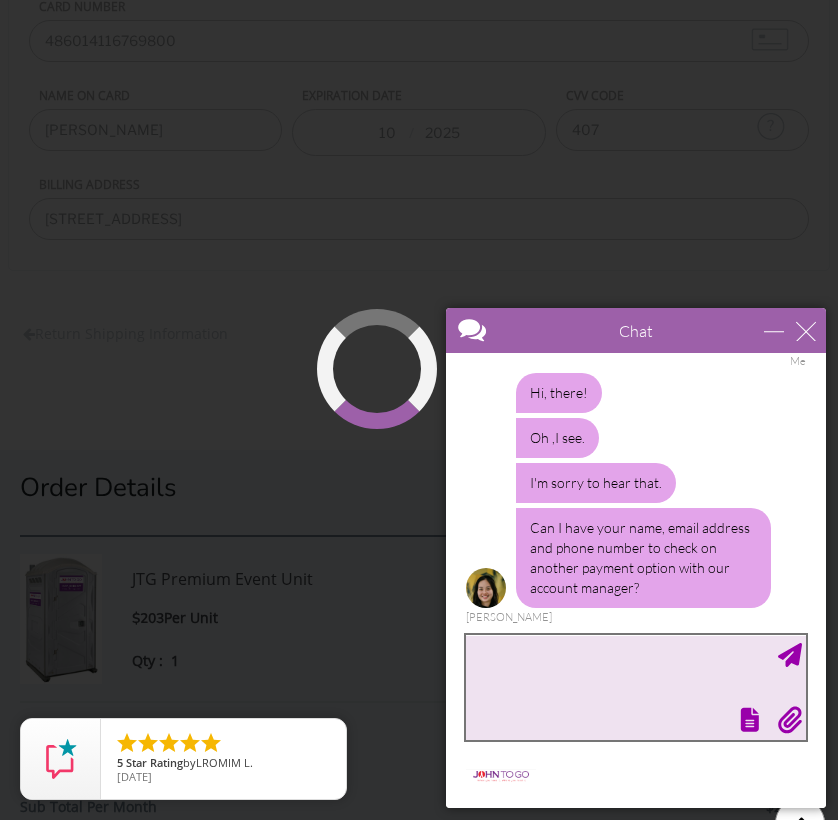 click at bounding box center (636, 687) 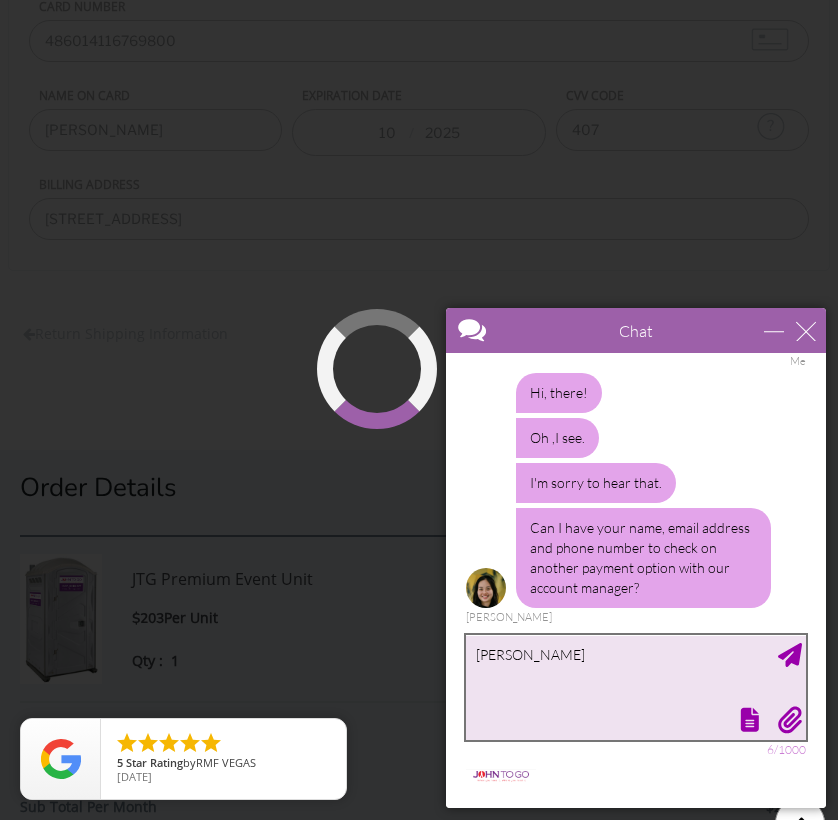 type on "Luis Pardo" 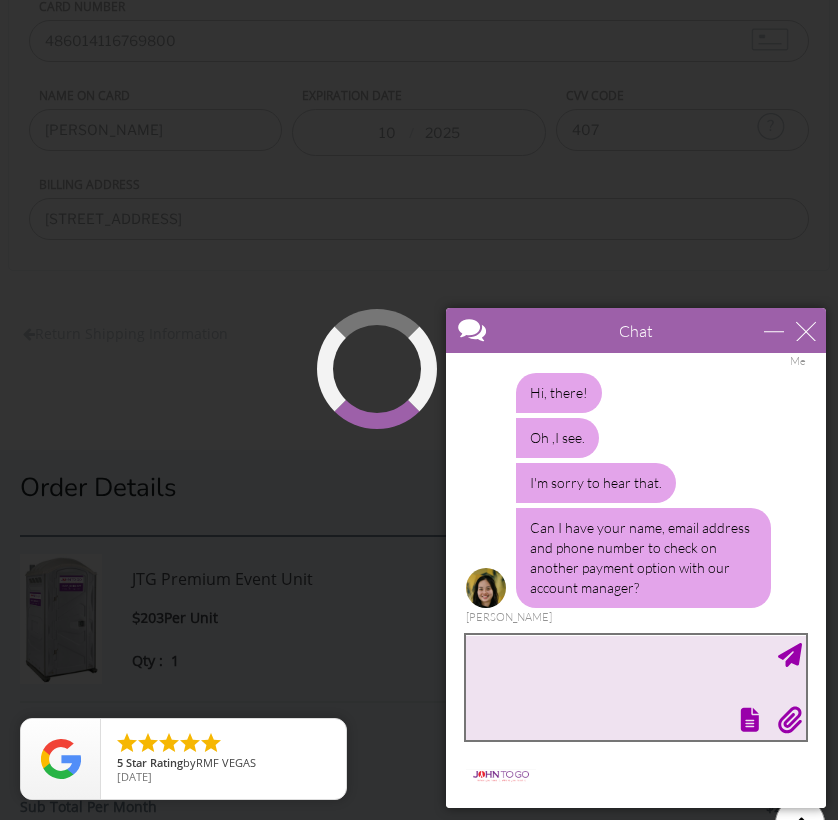 scroll, scrollTop: 223, scrollLeft: 0, axis: vertical 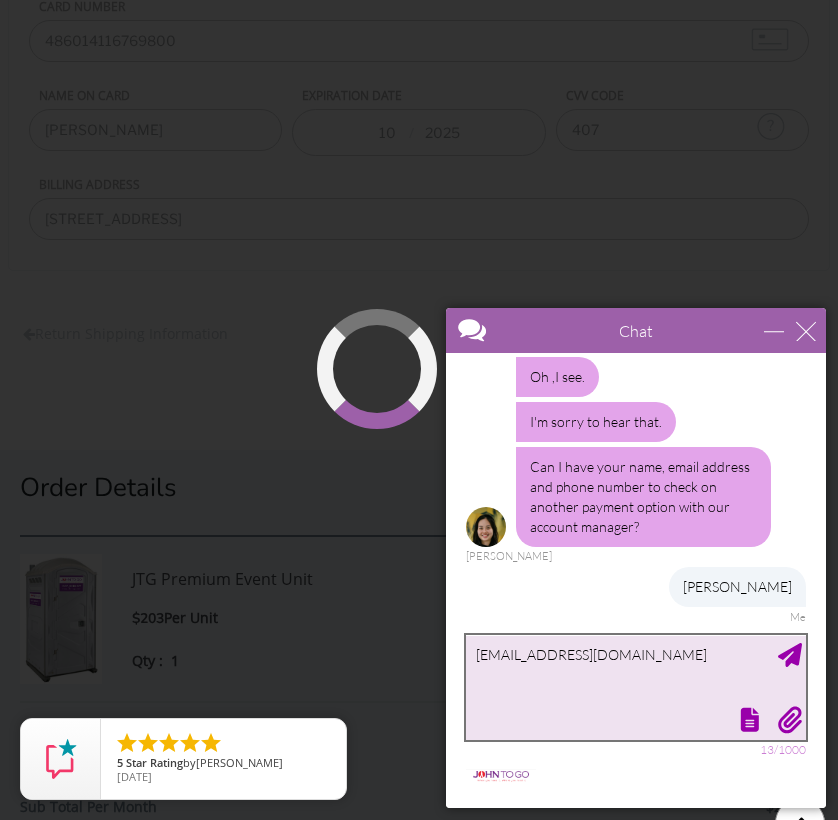 type on "lpardo@dhcook.com" 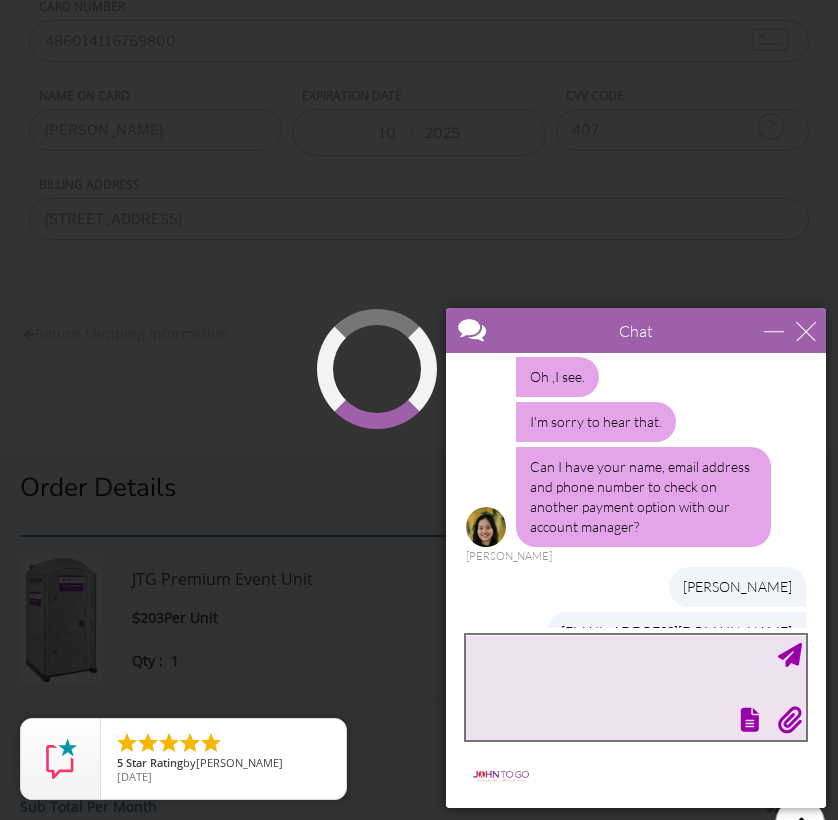 scroll, scrollTop: 268, scrollLeft: 0, axis: vertical 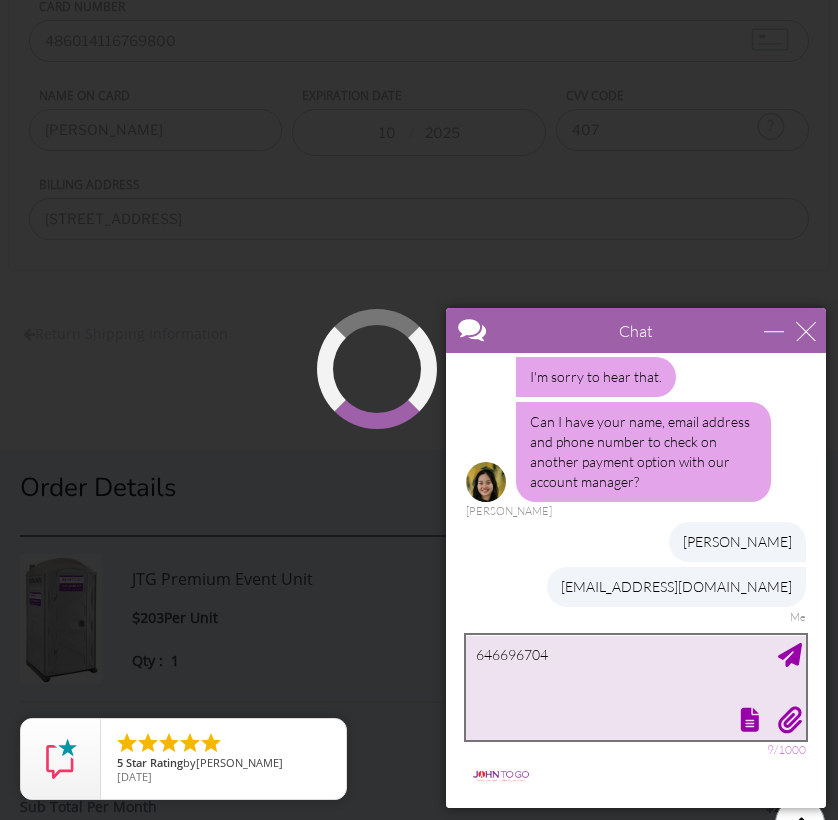 type on "6466967042" 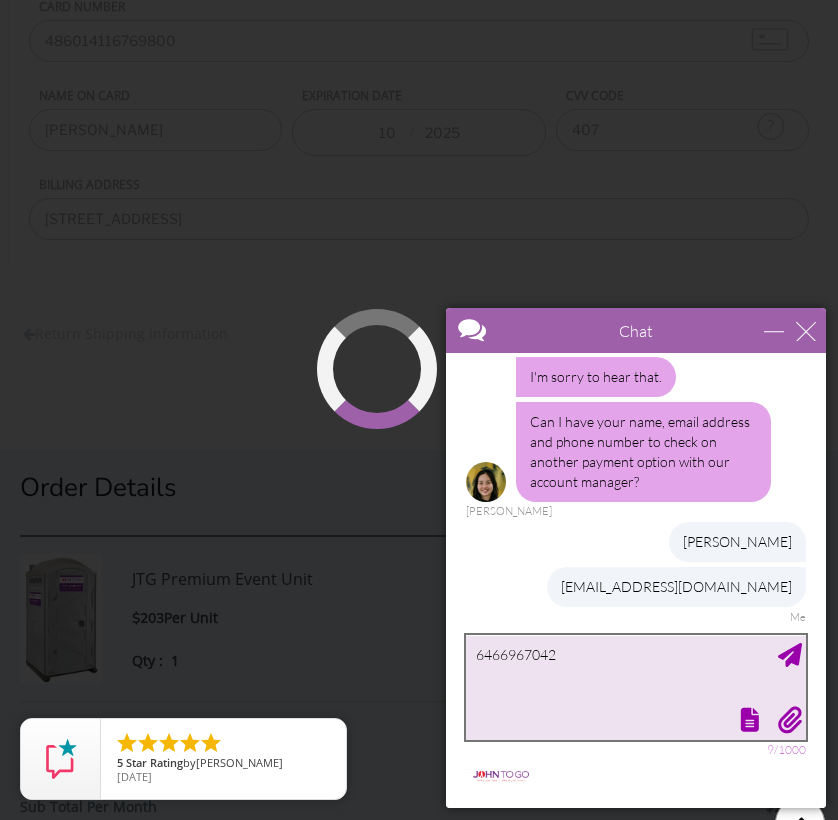 type 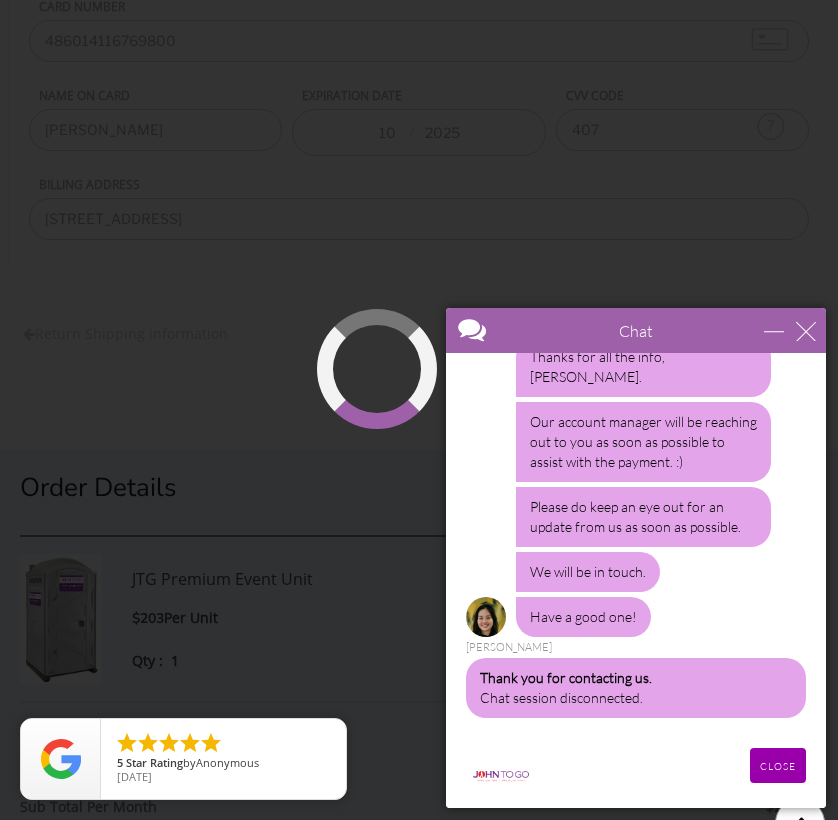 scroll, scrollTop: 584, scrollLeft: 0, axis: vertical 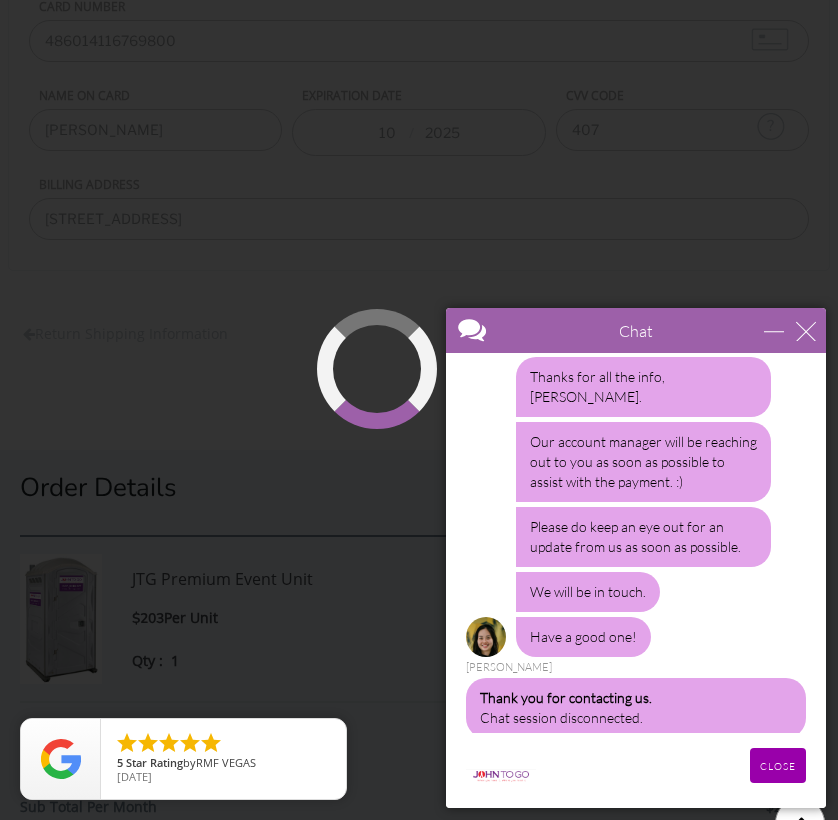 click at bounding box center (419, 410) 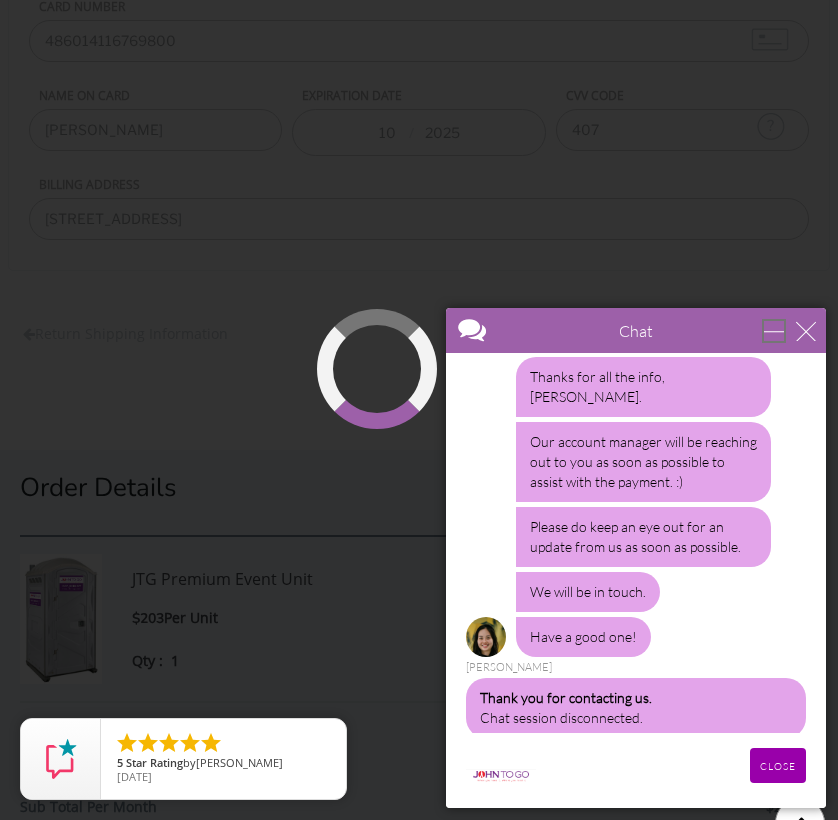 click at bounding box center [774, 331] 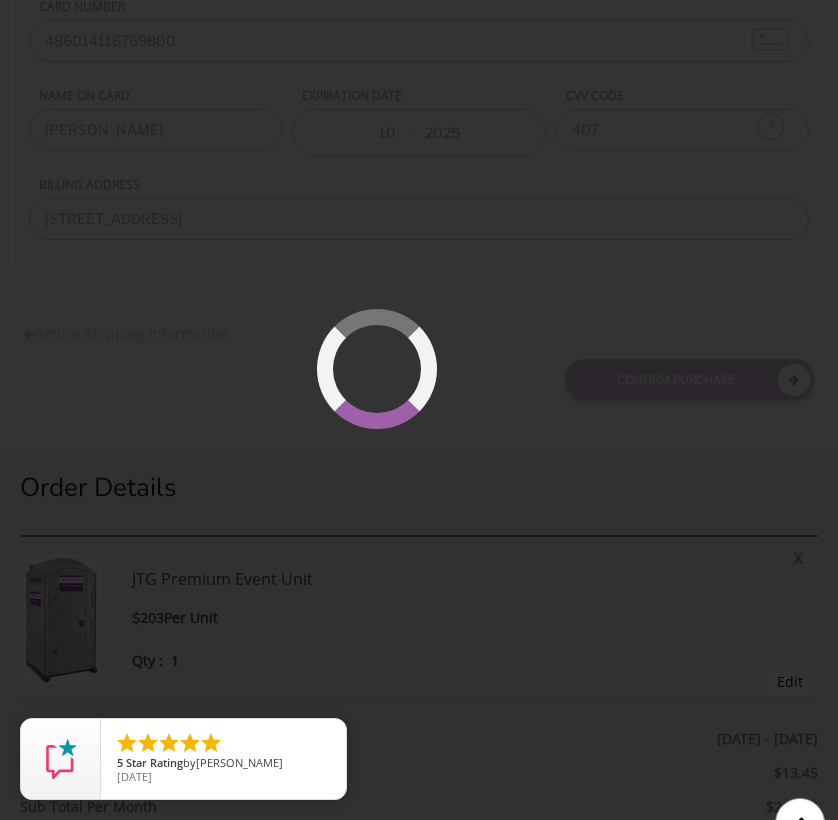 click at bounding box center (419, 410) 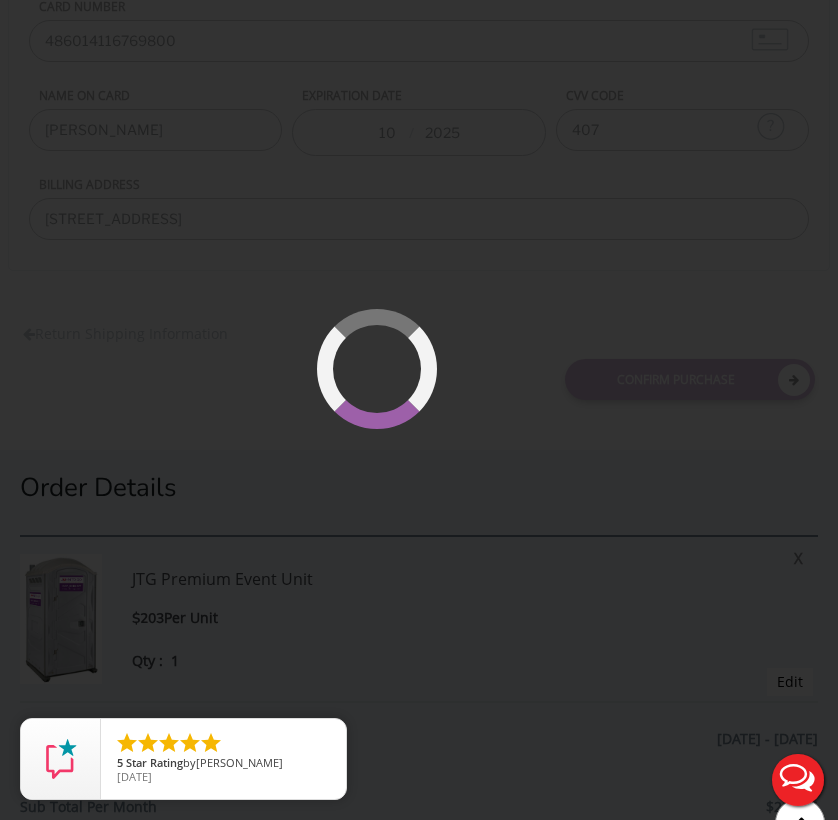 scroll, scrollTop: 0, scrollLeft: 0, axis: both 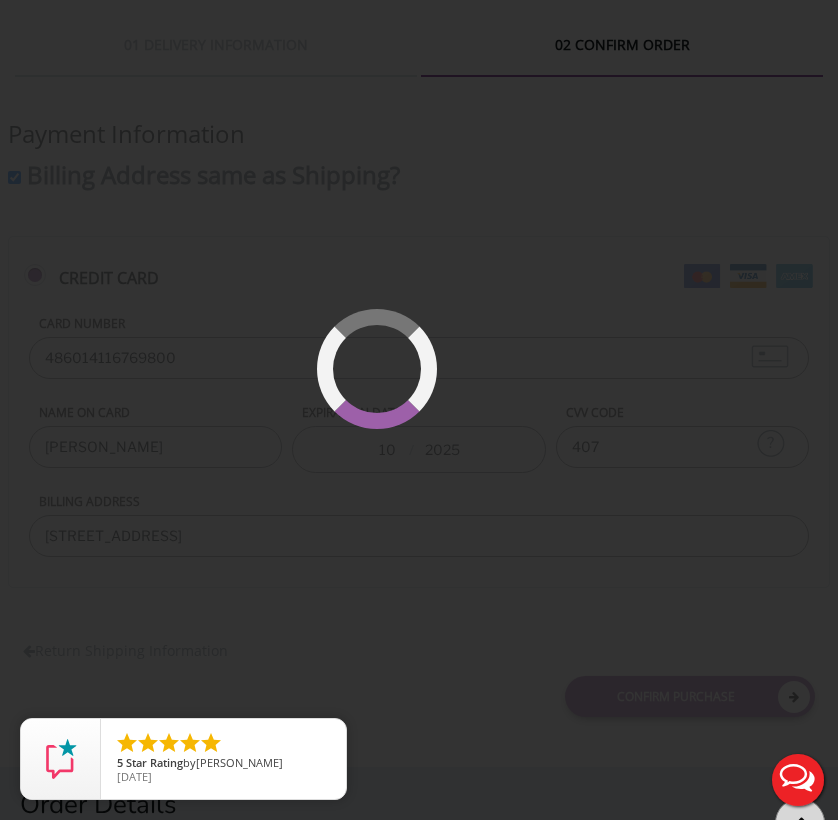 click at bounding box center (437, 429) 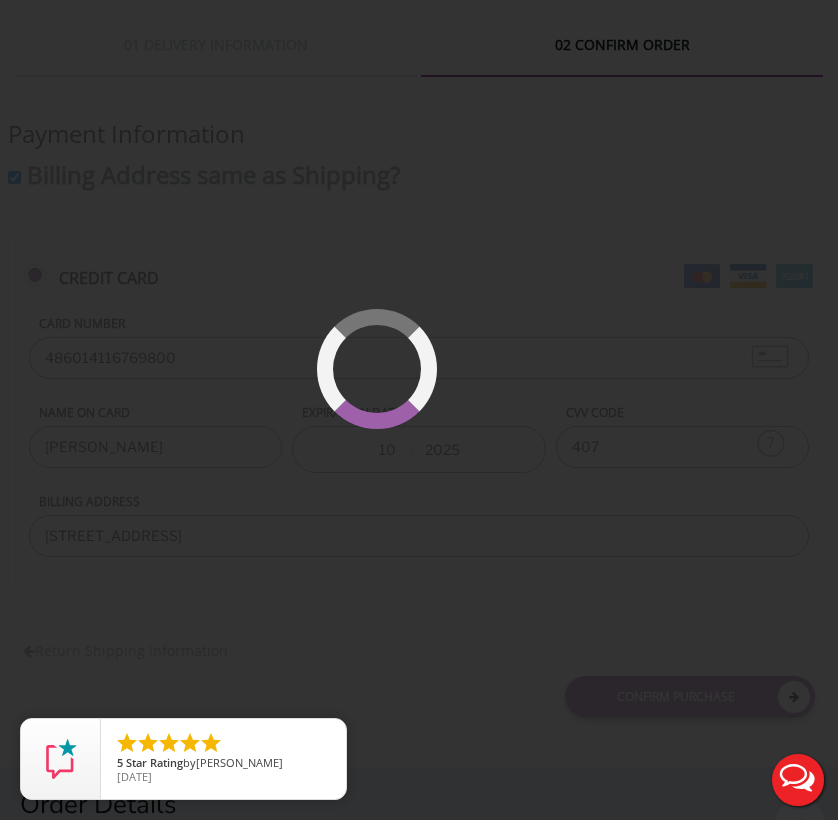 click at bounding box center (436, 428) 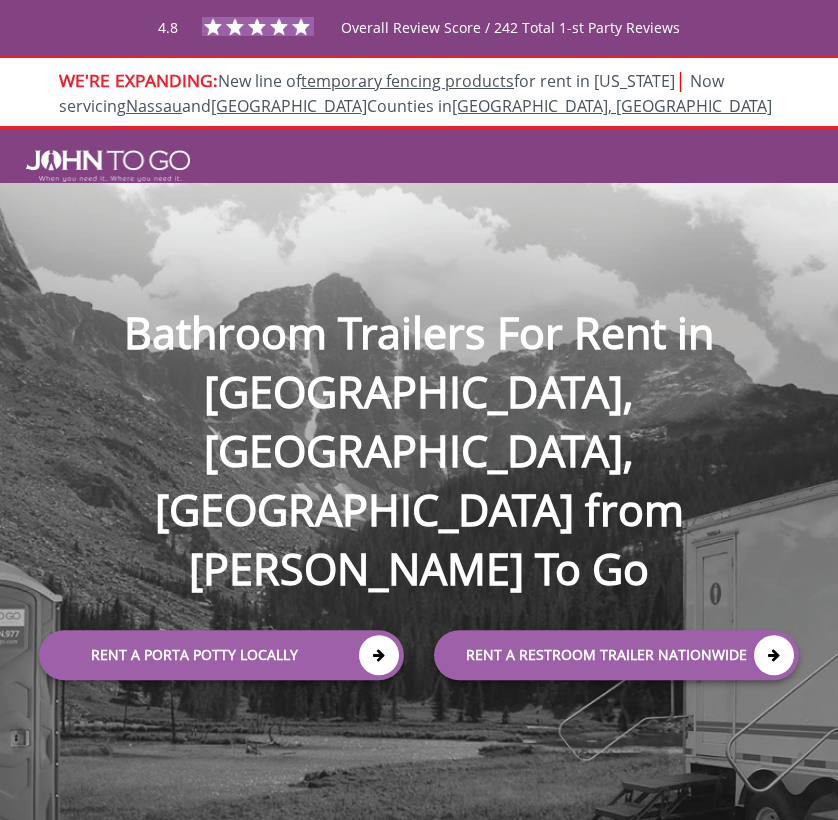 scroll, scrollTop: 0, scrollLeft: 0, axis: both 